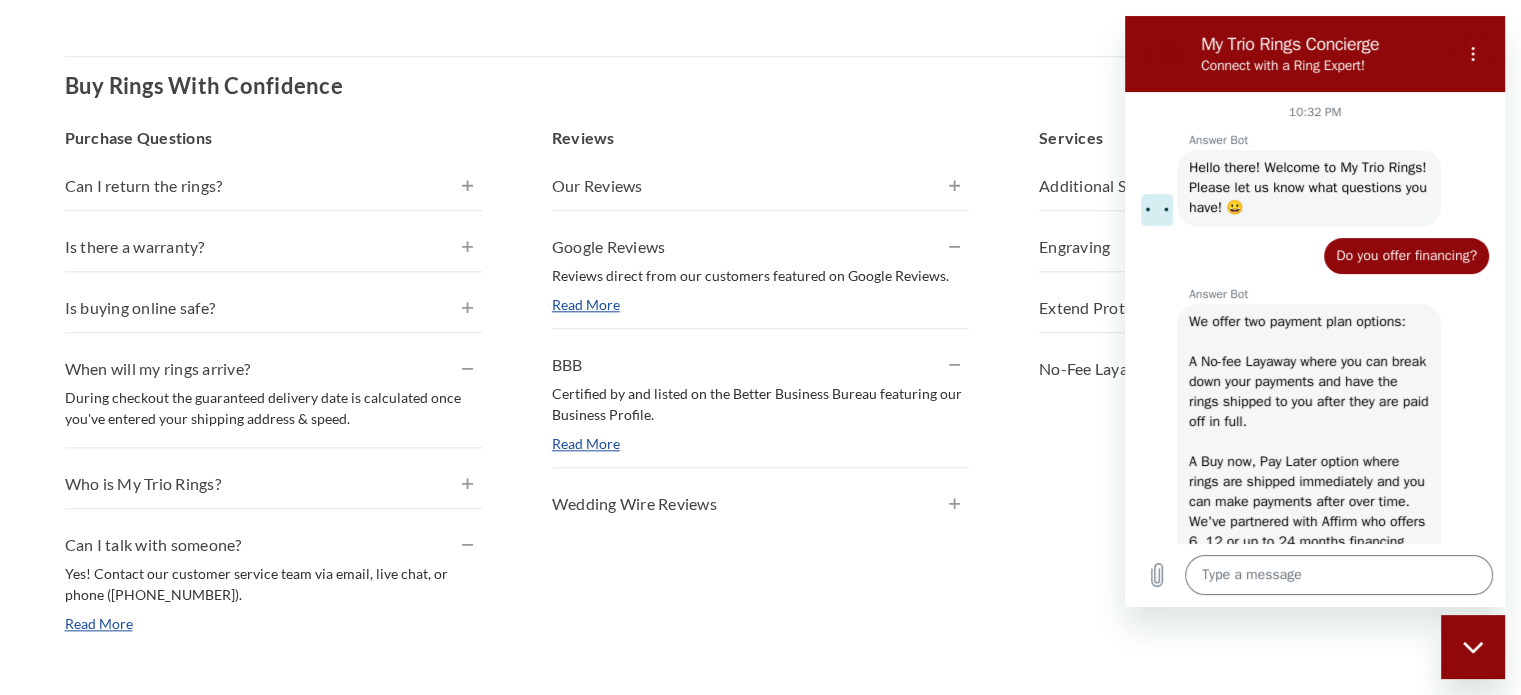 scroll, scrollTop: 0, scrollLeft: 0, axis: both 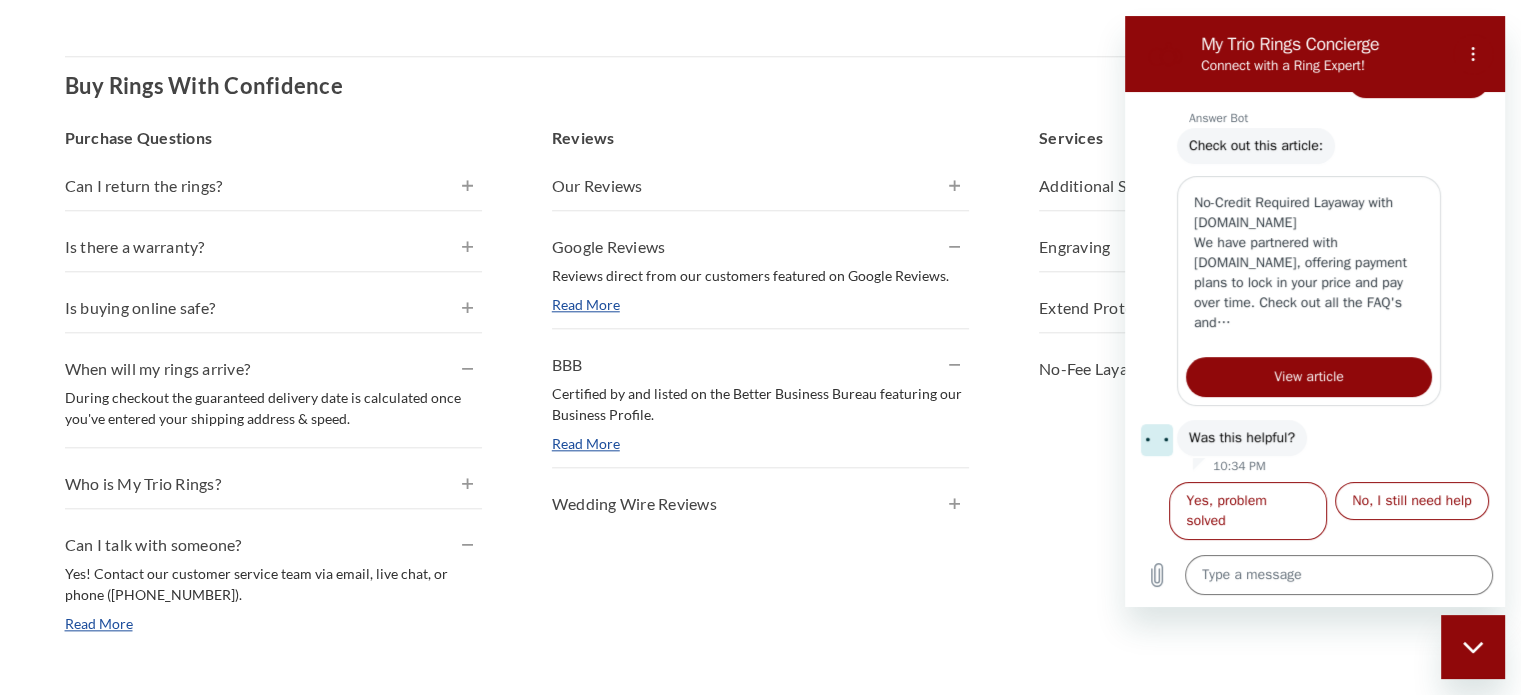 click on "Buy Rings With Confidence" at bounding box center (761, 85) 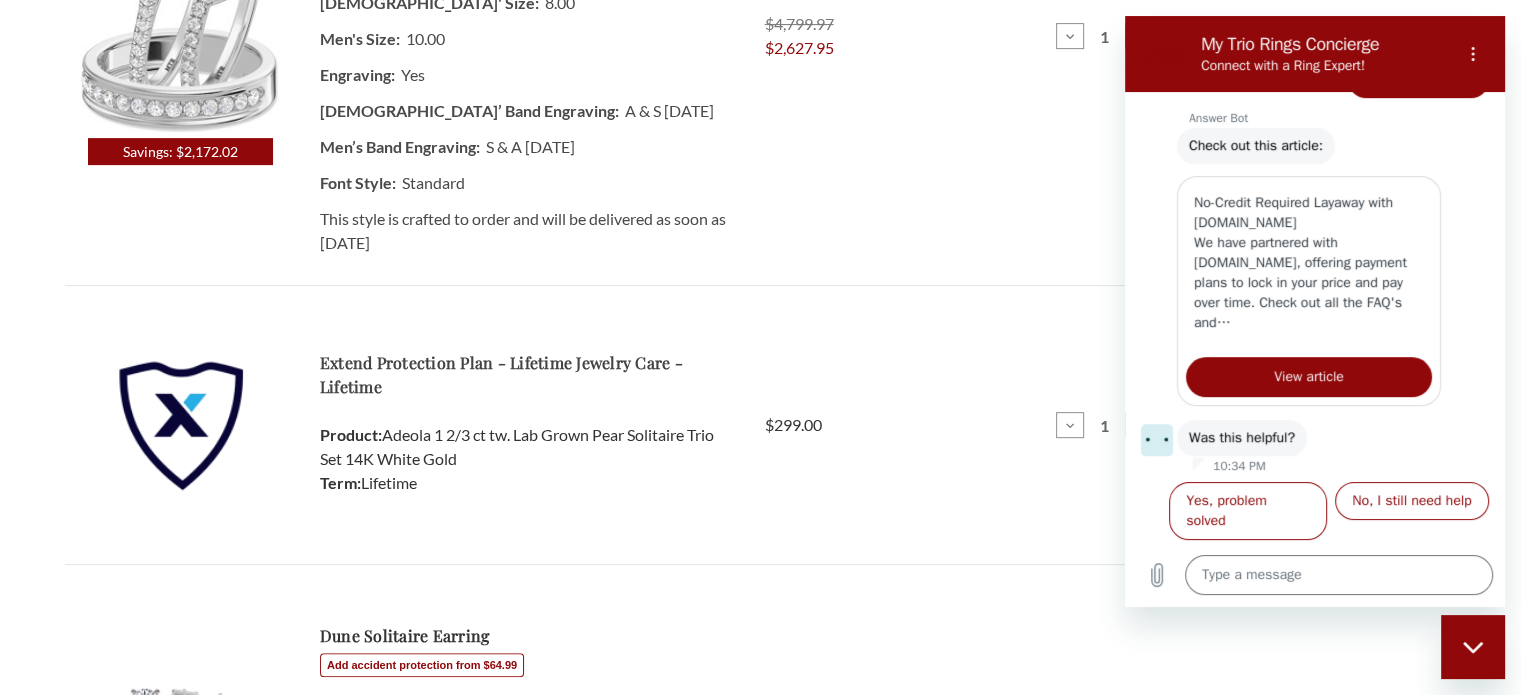 scroll, scrollTop: 600, scrollLeft: 0, axis: vertical 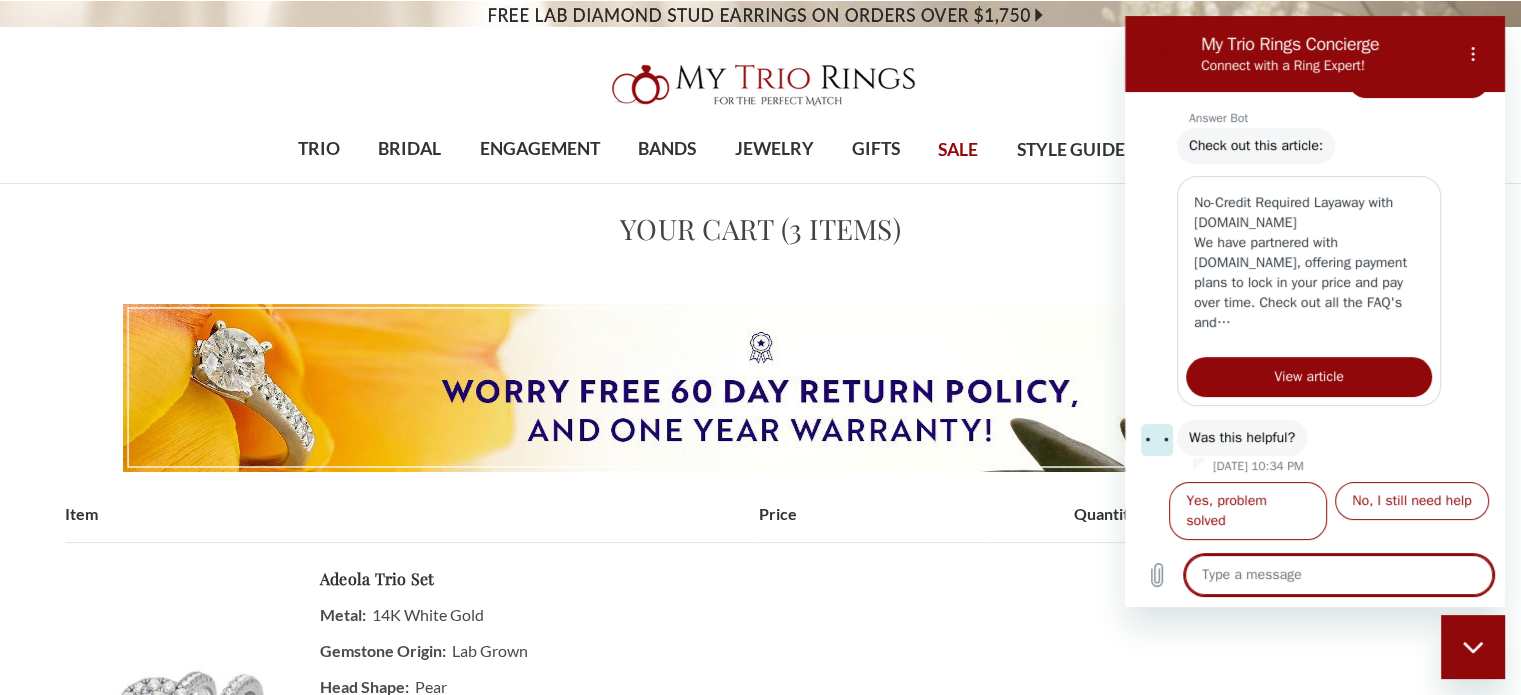 click at bounding box center [760, 388] 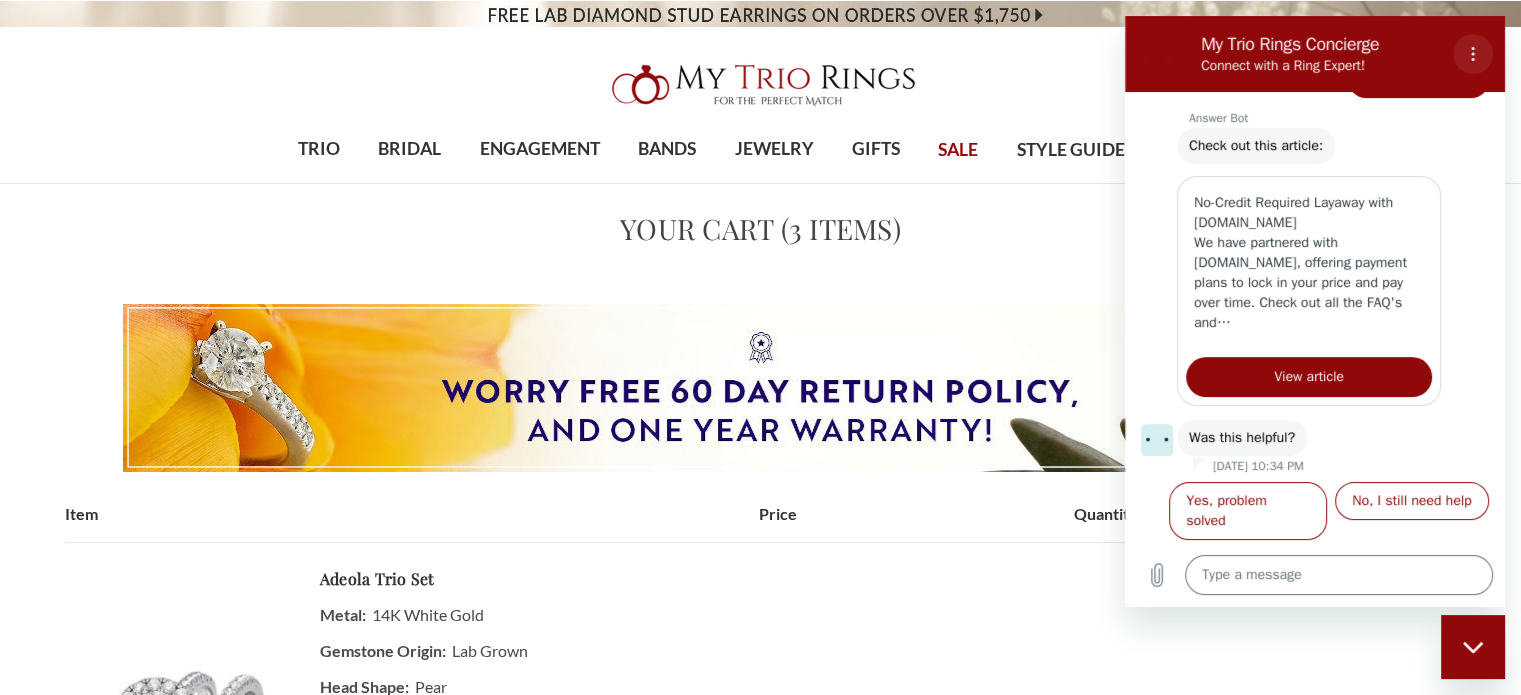 click 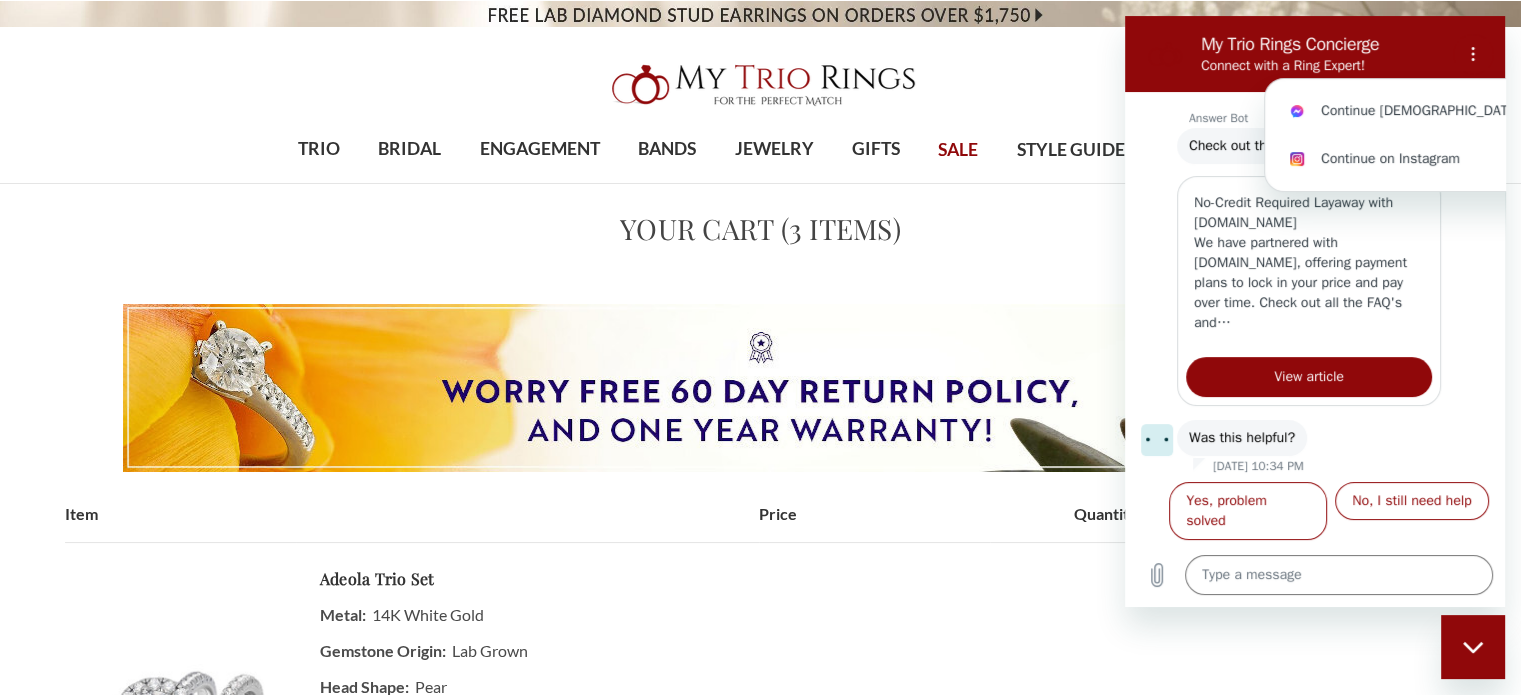 click on "TRIO
show submenu for TRIO
Browse by Gemstone
Natural Diamonds
Lab Diamonds
Colored Lab Diamonds
Ruby
Morganite" at bounding box center [760, 150] 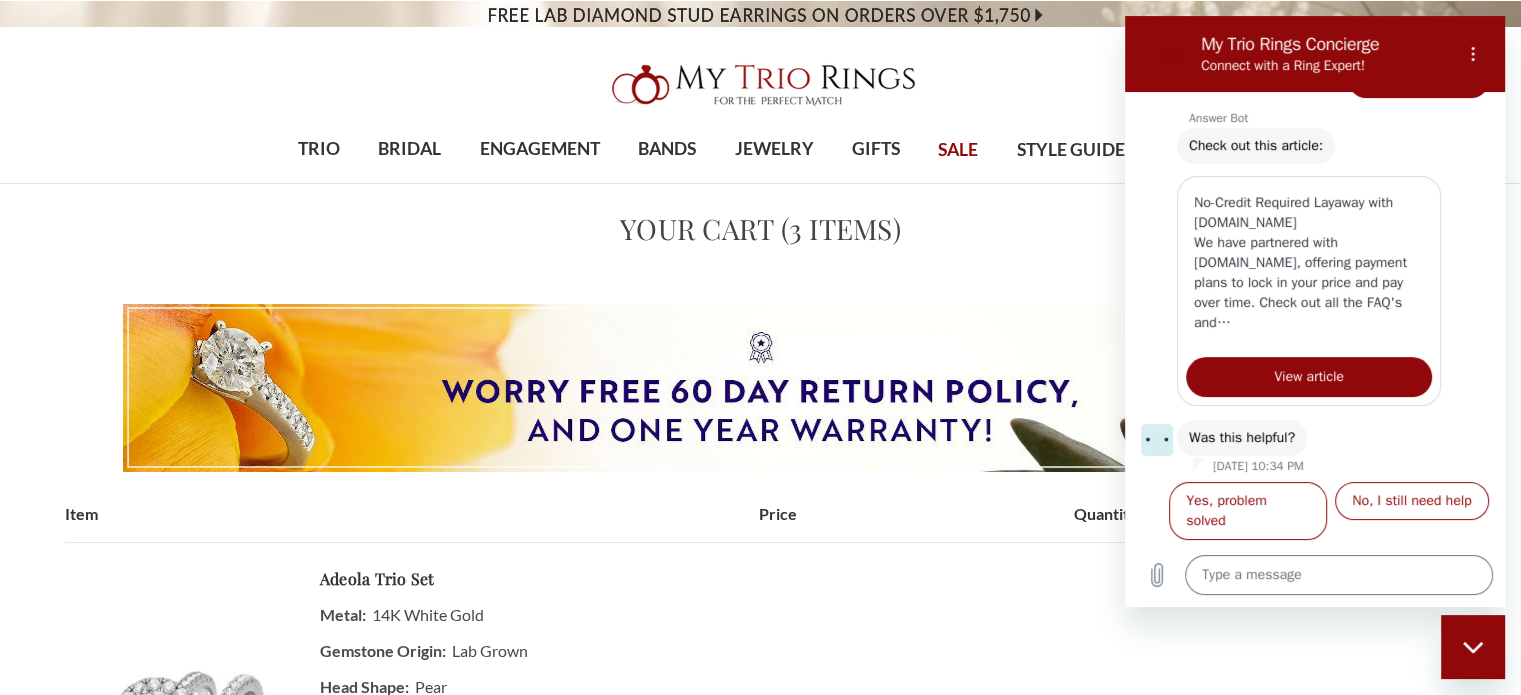scroll, scrollTop: 200, scrollLeft: 0, axis: vertical 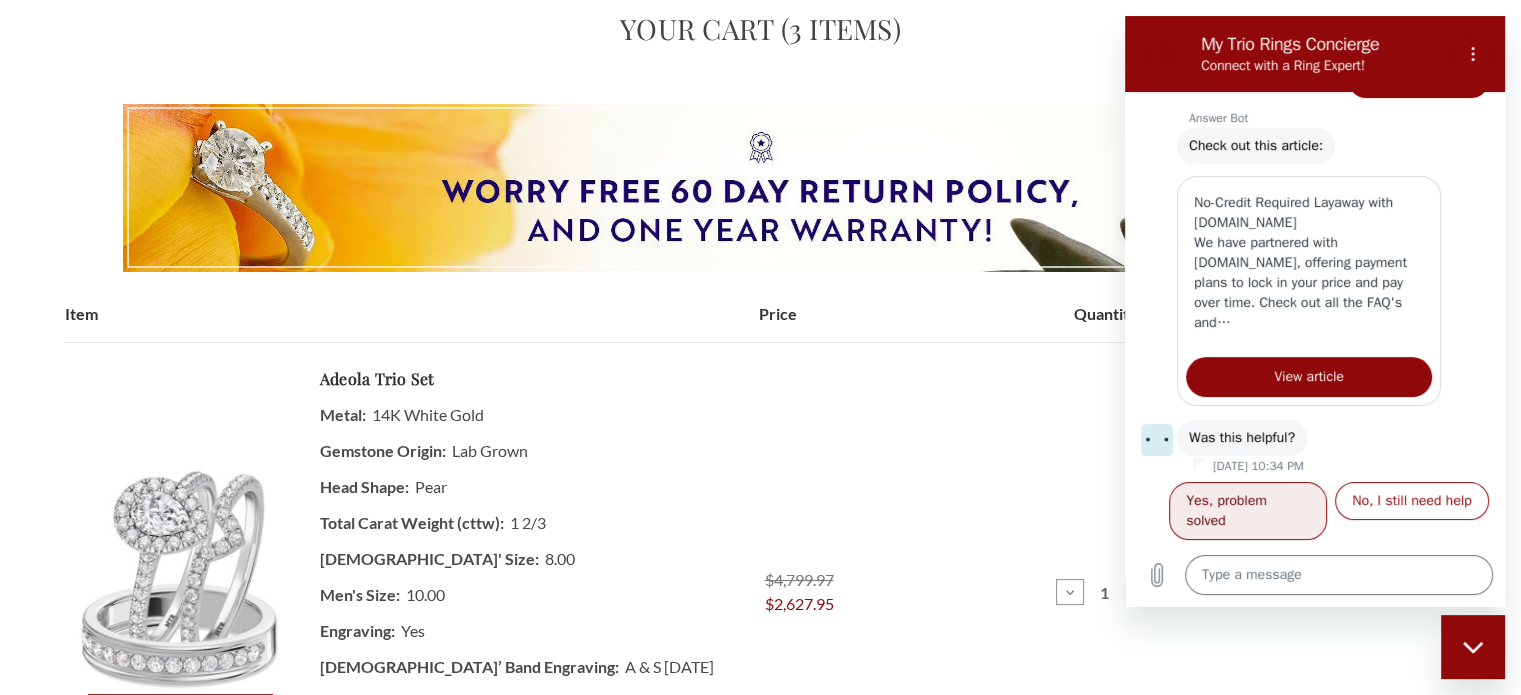 click on "Yes, problem solved" at bounding box center (1248, 511) 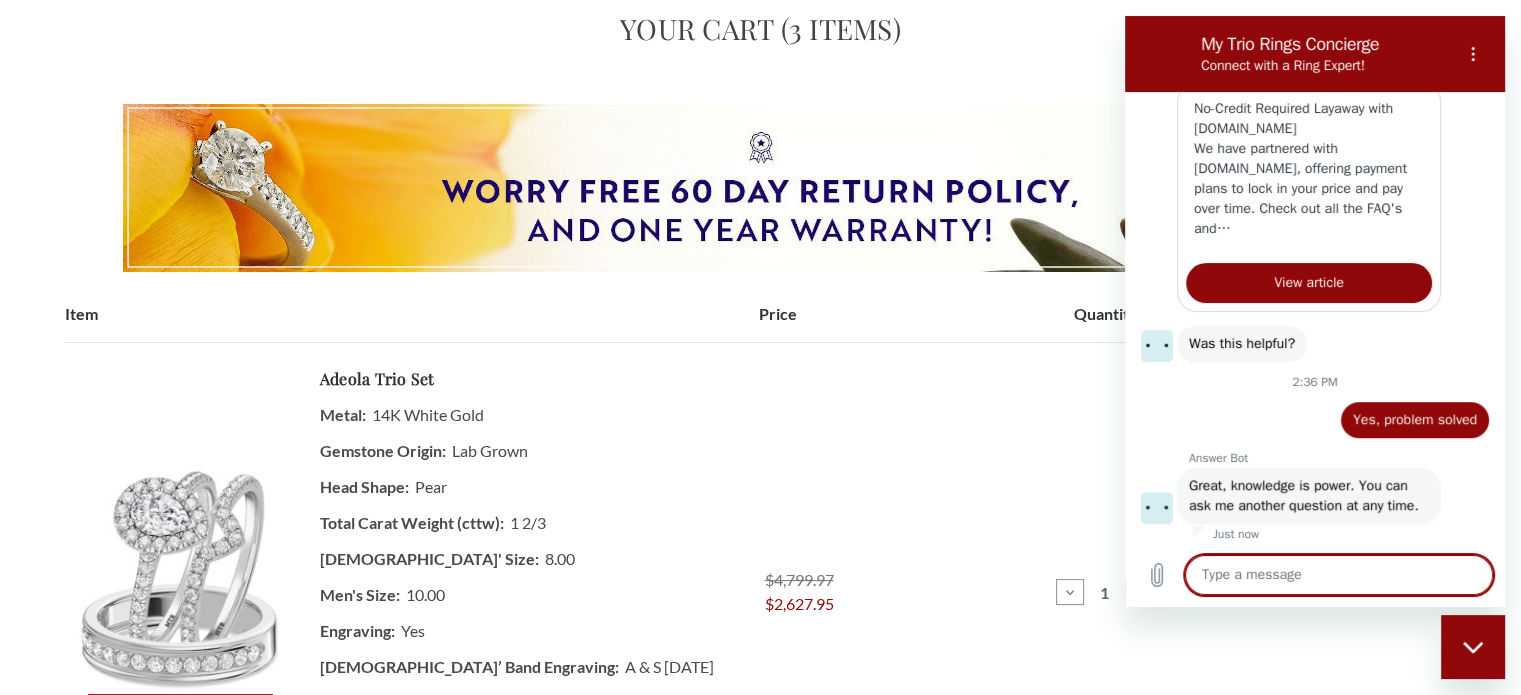scroll, scrollTop: 845, scrollLeft: 0, axis: vertical 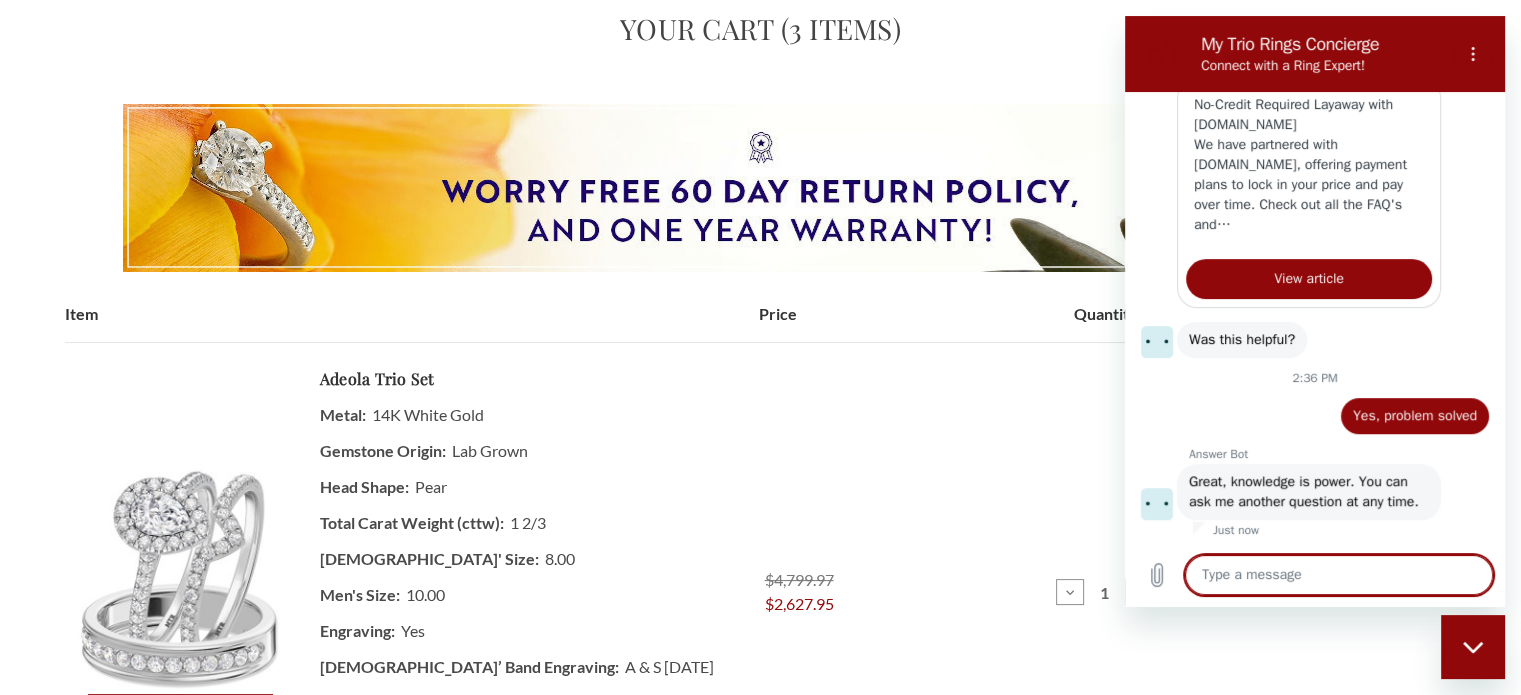 click on "Quantity:
Decrease Quantity of Adeola 1 2/3 ct tw. Lab Grown Pear Solitaire Trio Set 14K White Gold
1
Increase Quantity of Adeola 1 2/3 ct tw. Lab Grown Pear Solitaire Trio Set 14K White Gold" at bounding box center (1105, 592) 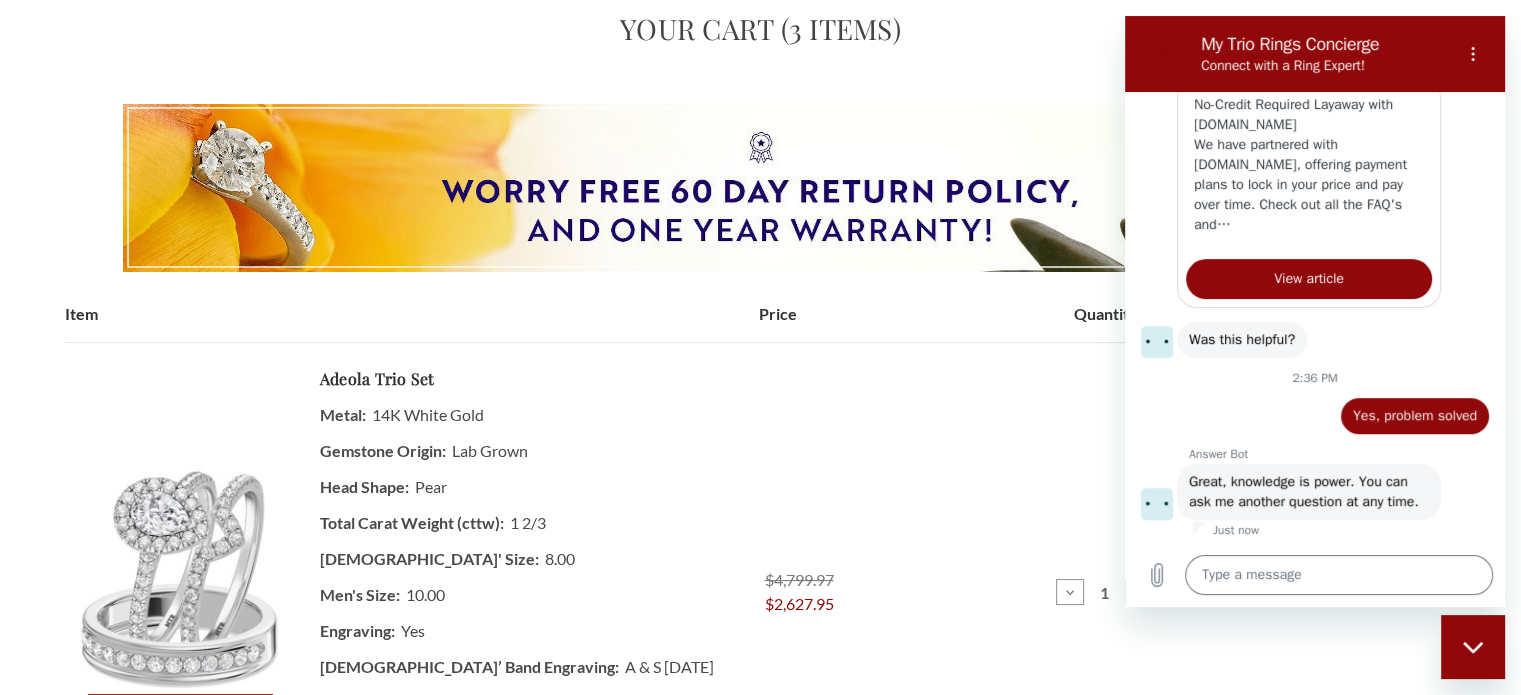 click 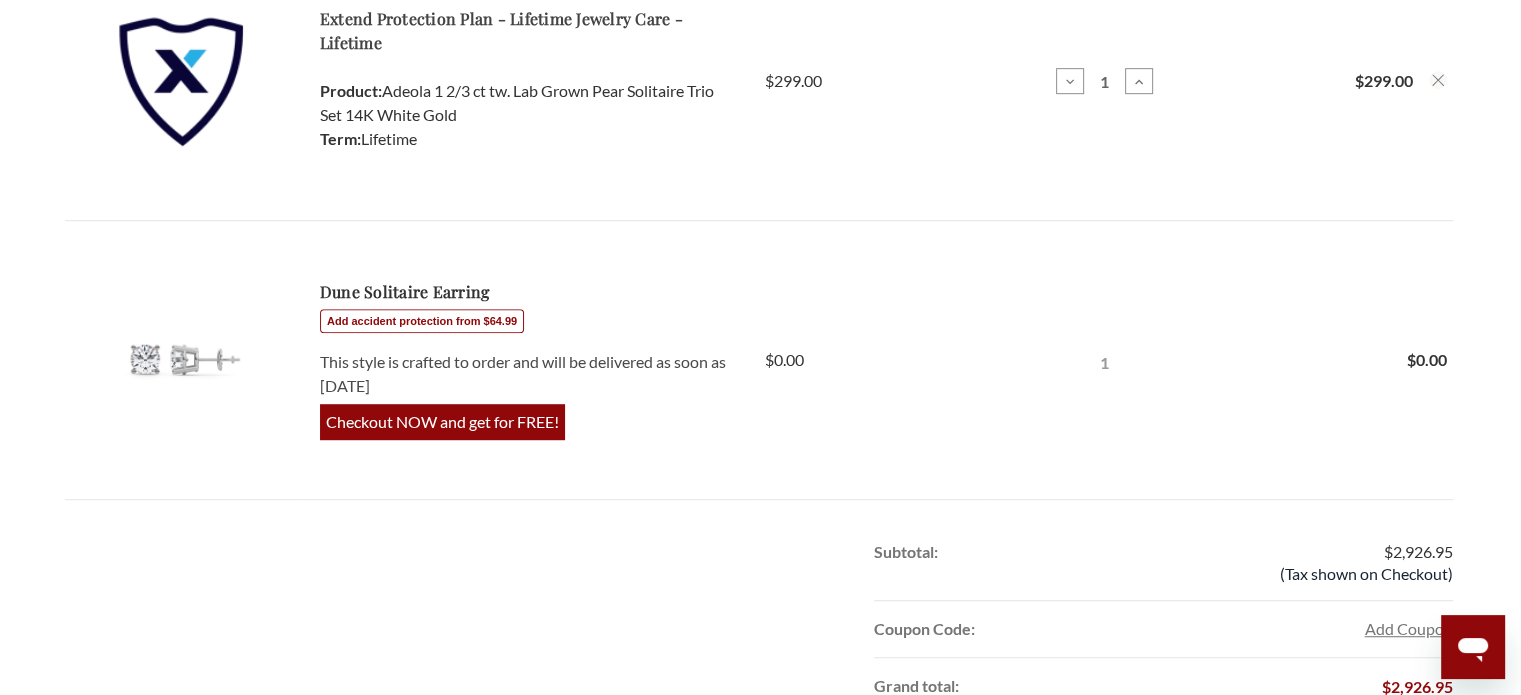 scroll, scrollTop: 1500, scrollLeft: 0, axis: vertical 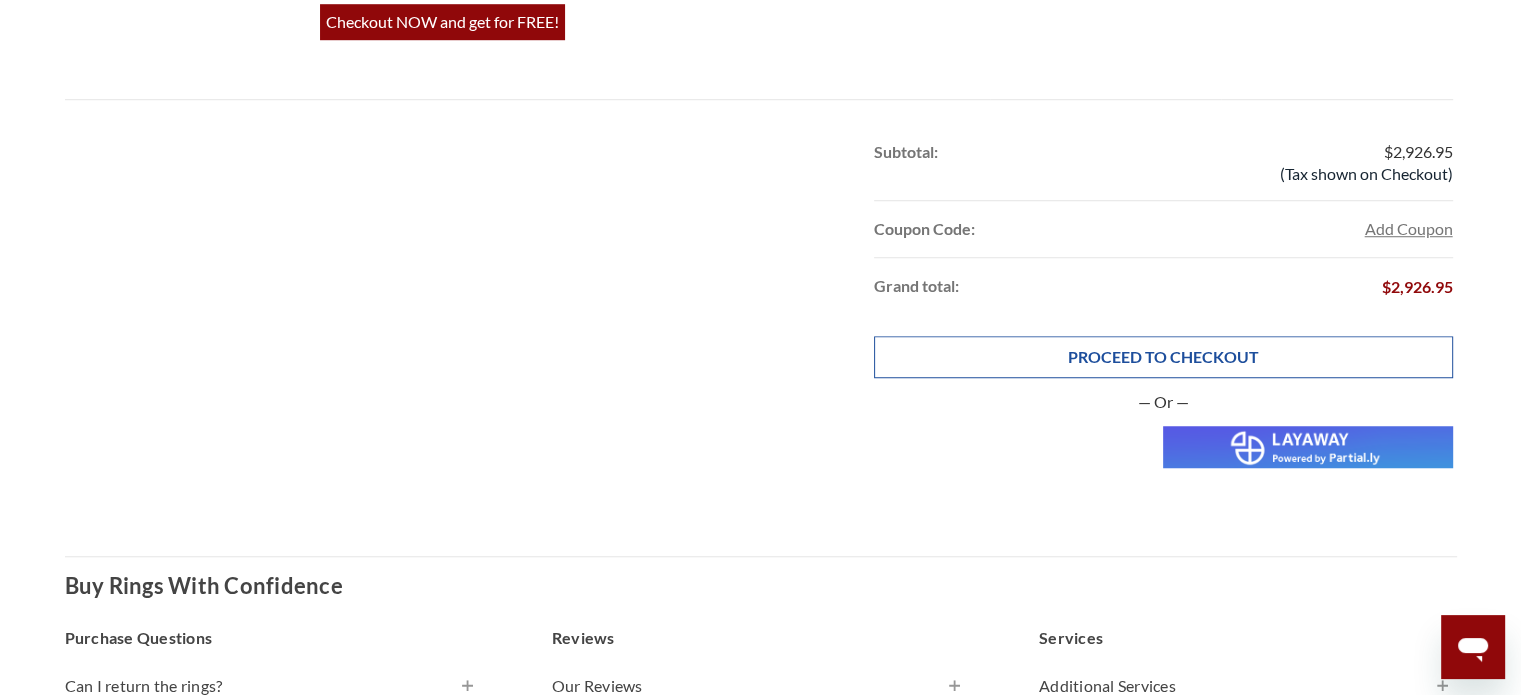 click on "PROCEED TO CHECKOUT" at bounding box center (1163, 357) 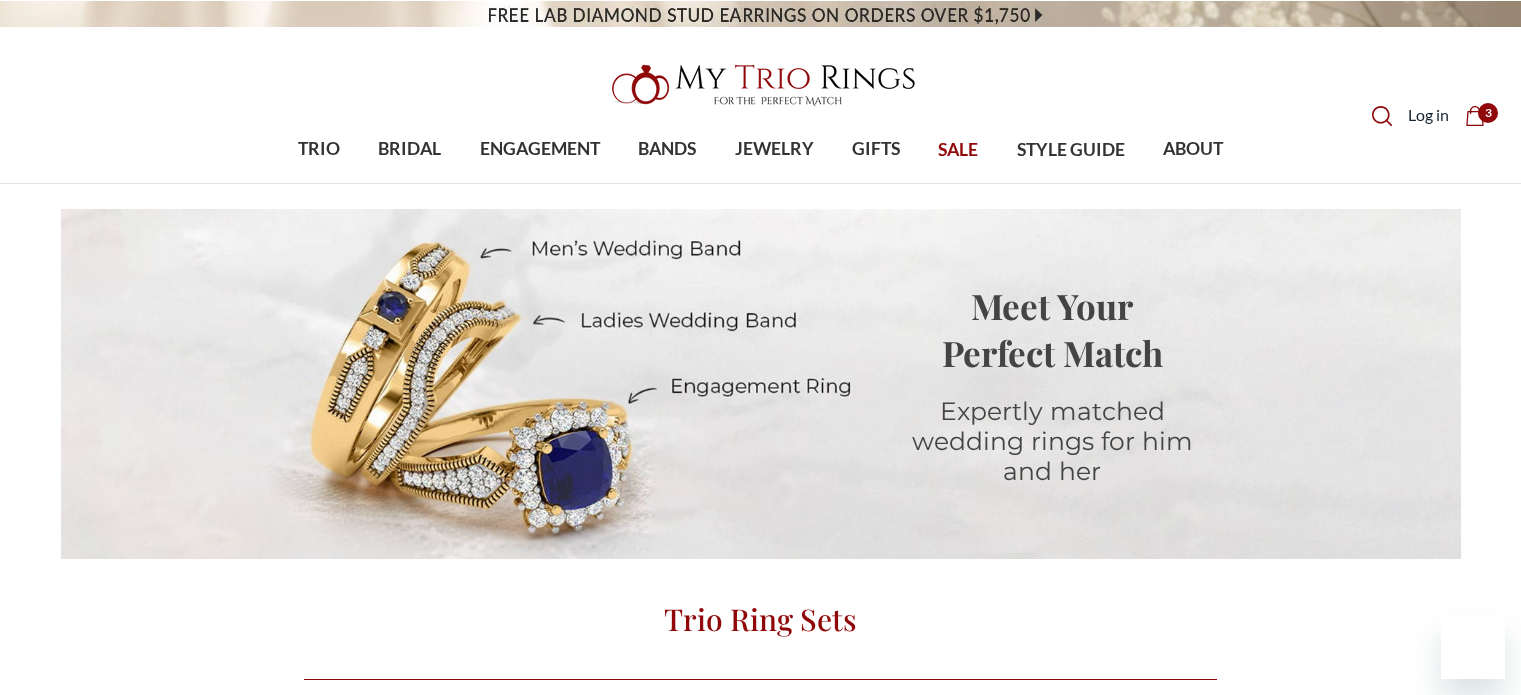 scroll, scrollTop: 0, scrollLeft: 0, axis: both 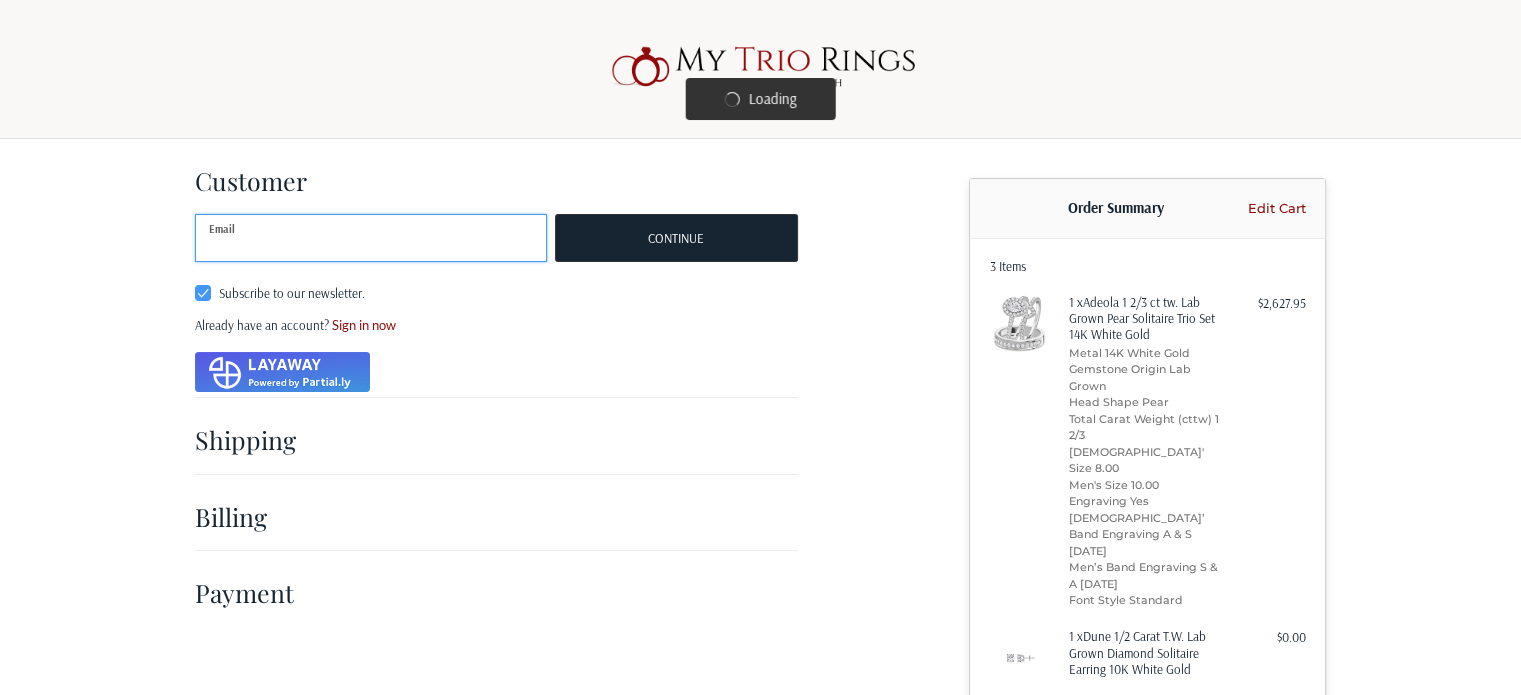 checkbox on "true" 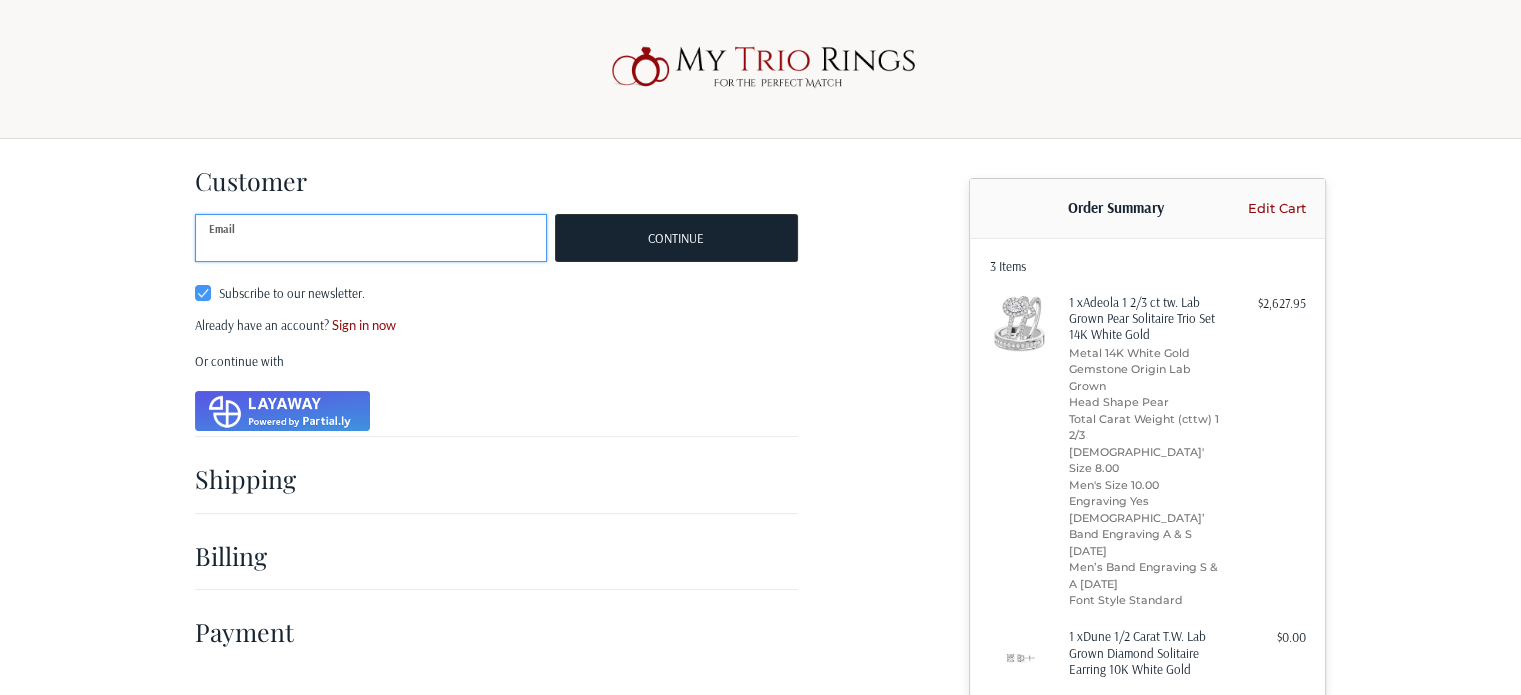 scroll, scrollTop: 0, scrollLeft: 0, axis: both 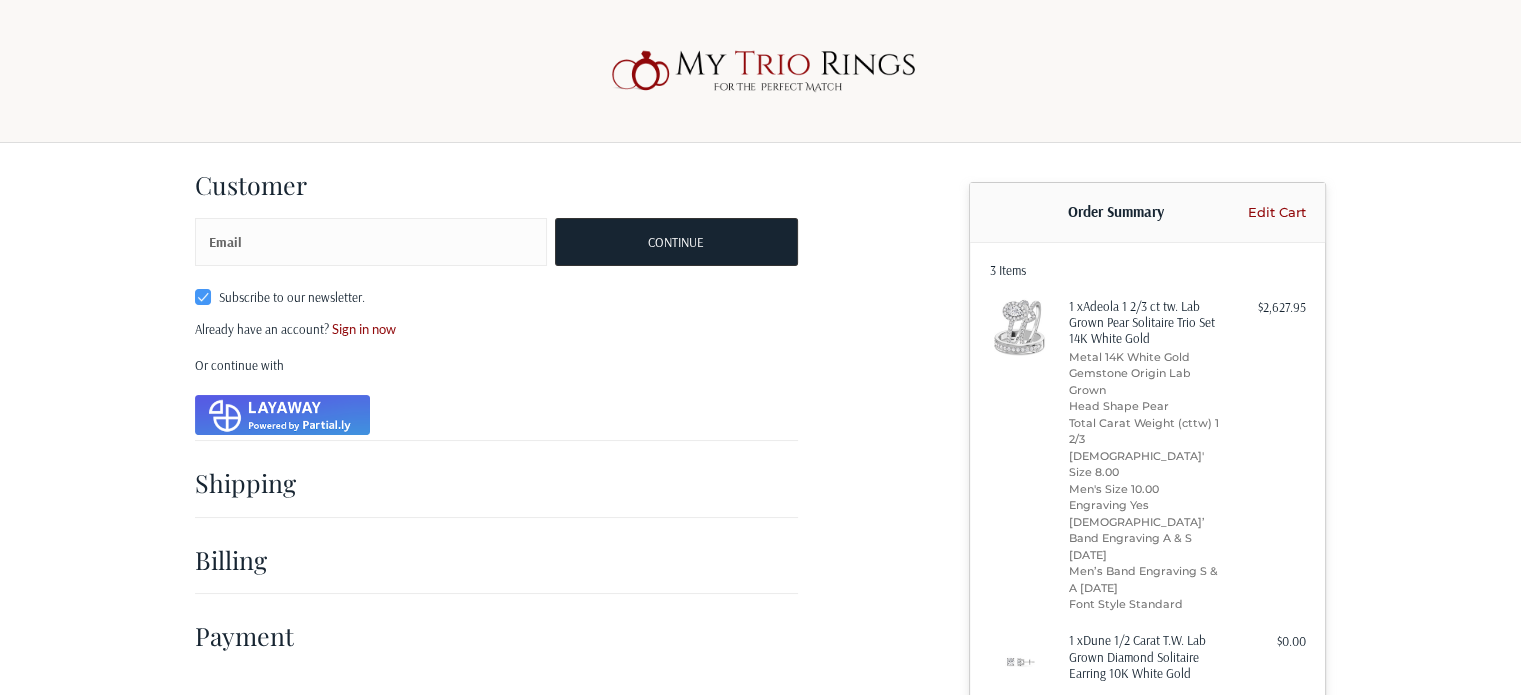 click on "Sign in now" at bounding box center [364, 329] 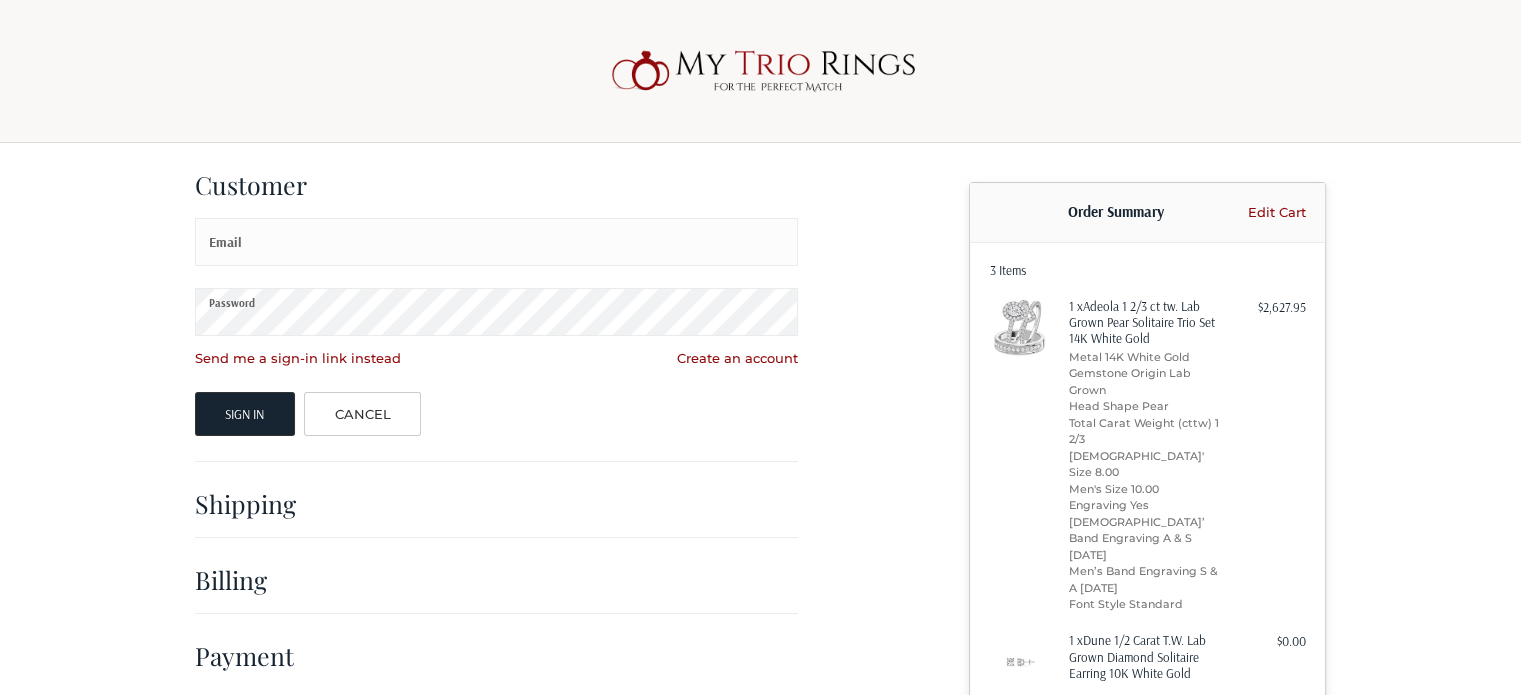 click on "Create an account" at bounding box center [737, 358] 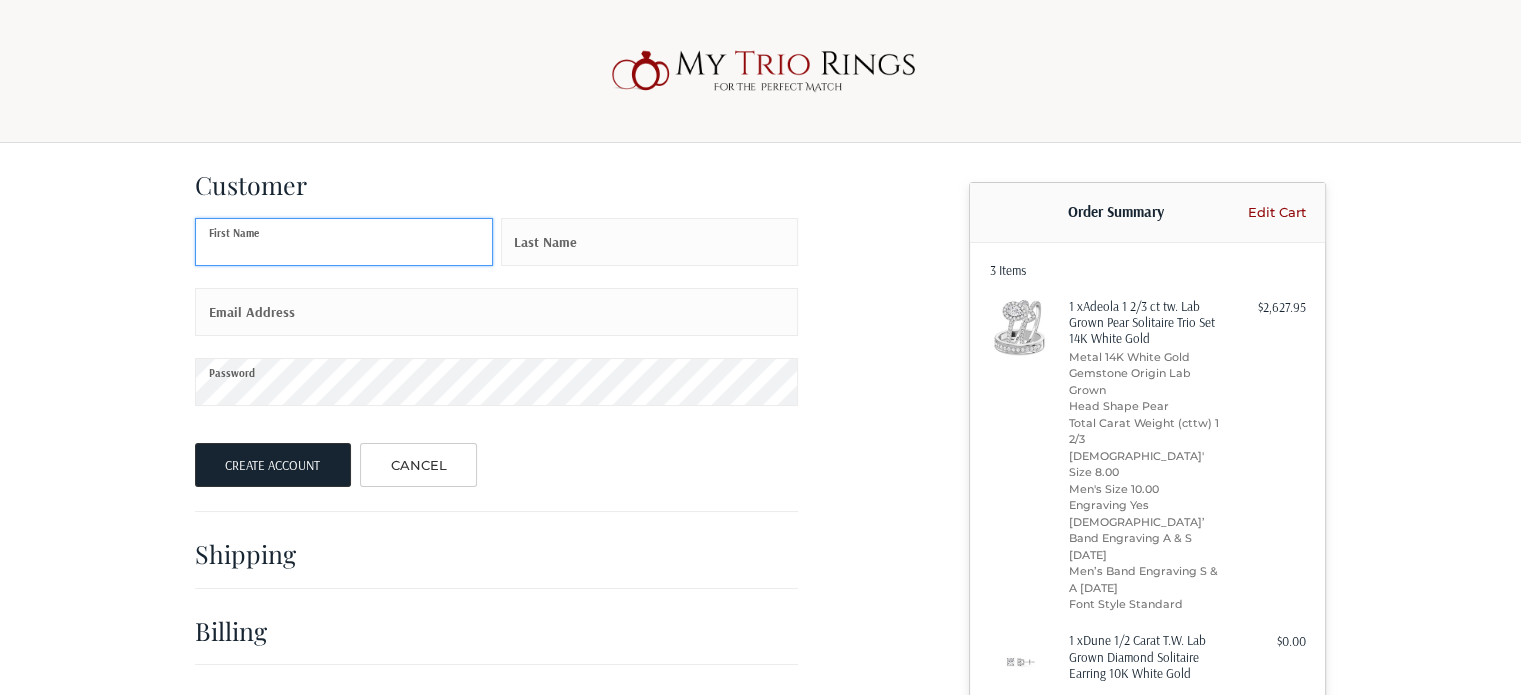 click on "First Name" at bounding box center (344, 242) 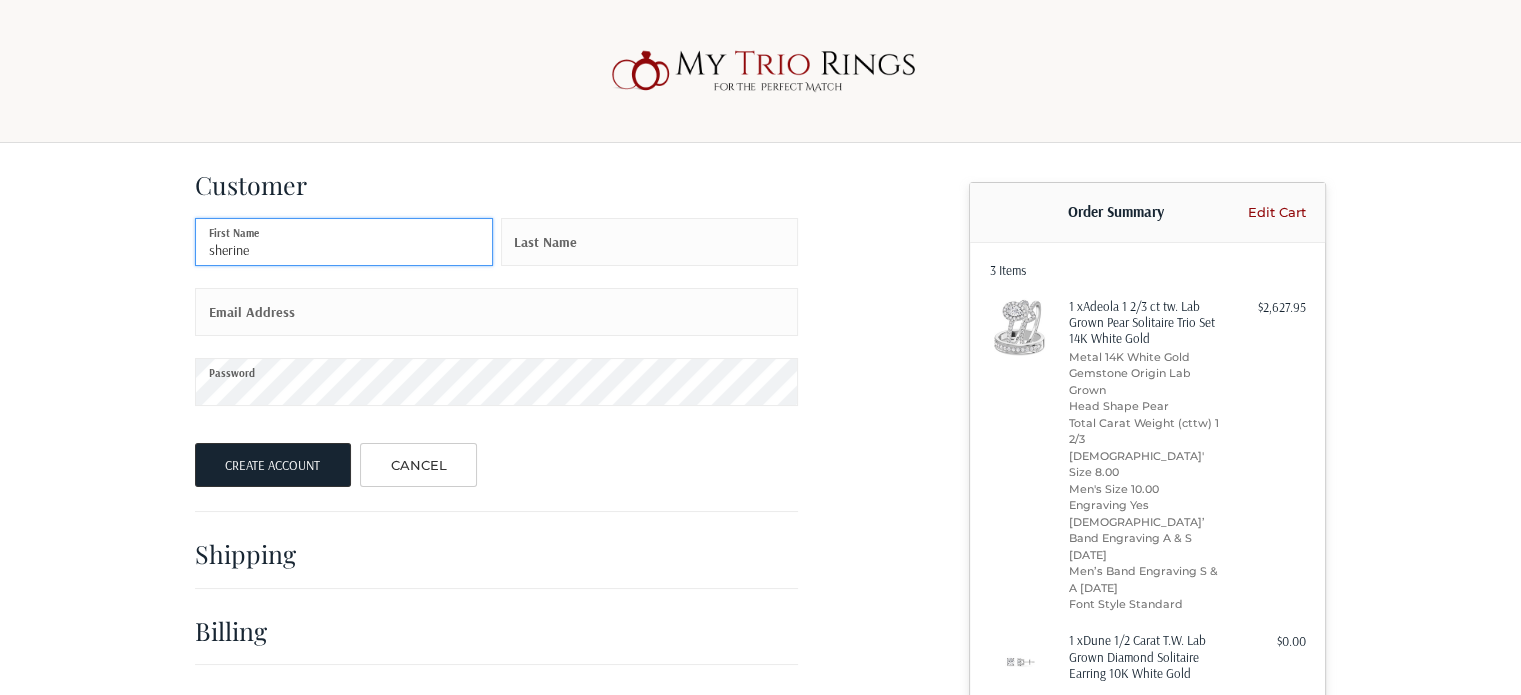 type on "sherine" 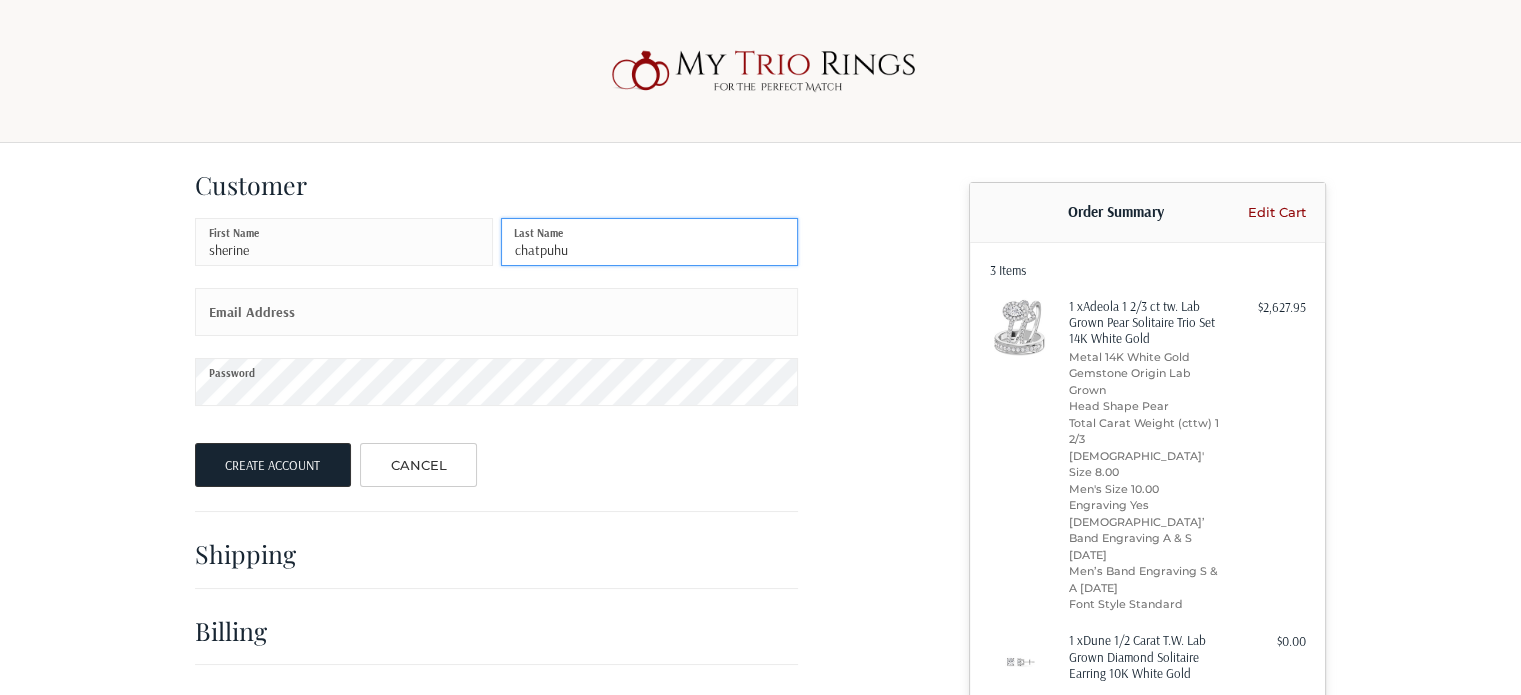 type on "chatpuhu" 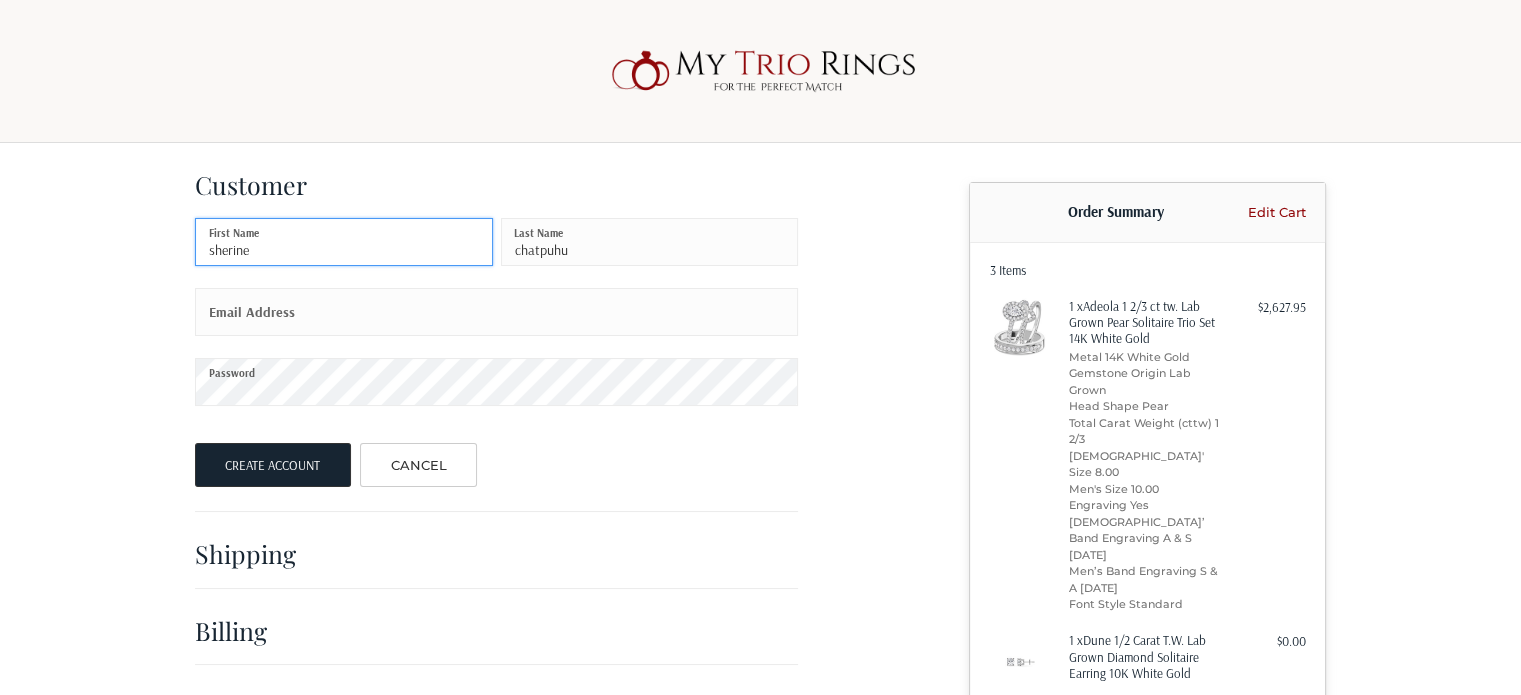 drag, startPoint x: 245, startPoint y: 250, endPoint x: 144, endPoint y: 250, distance: 101 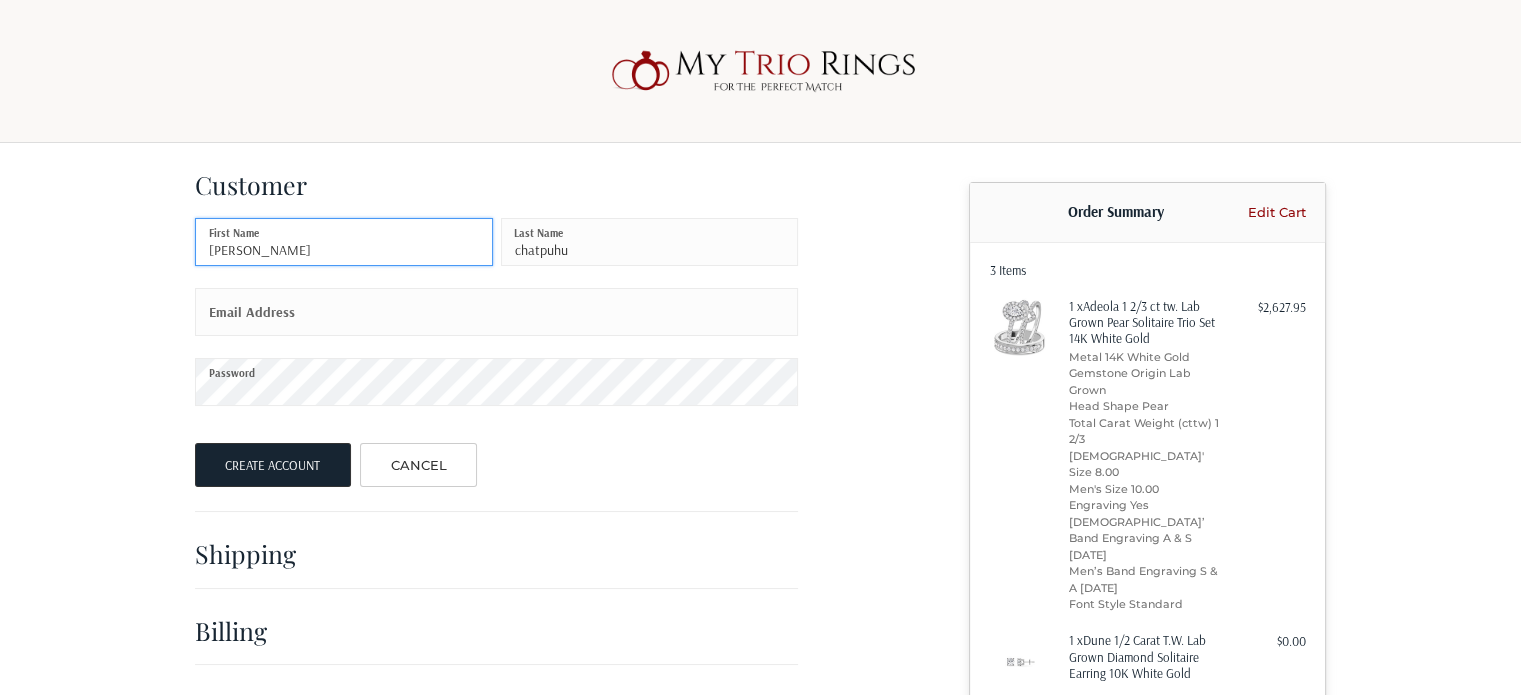 type on "Anthony" 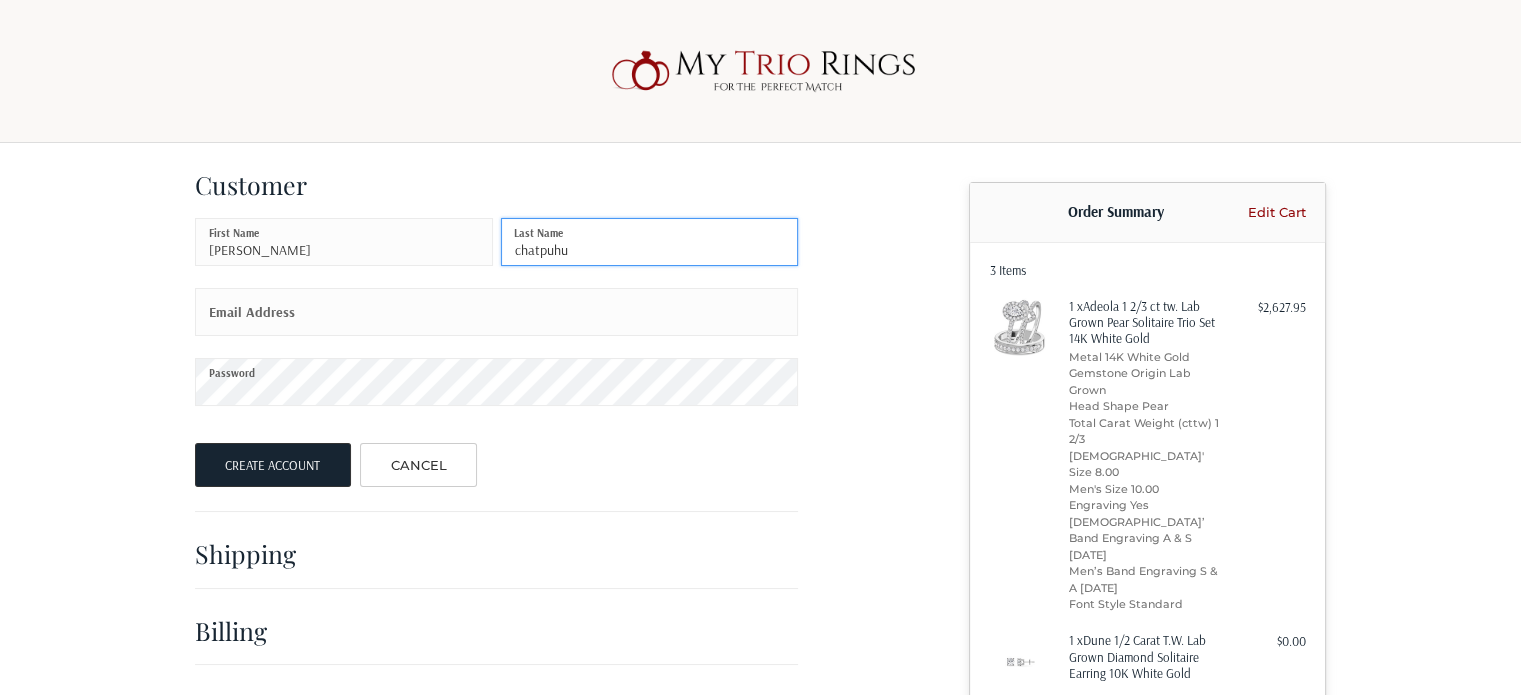 drag, startPoint x: 598, startPoint y: 242, endPoint x: 488, endPoint y: 246, distance: 110.0727 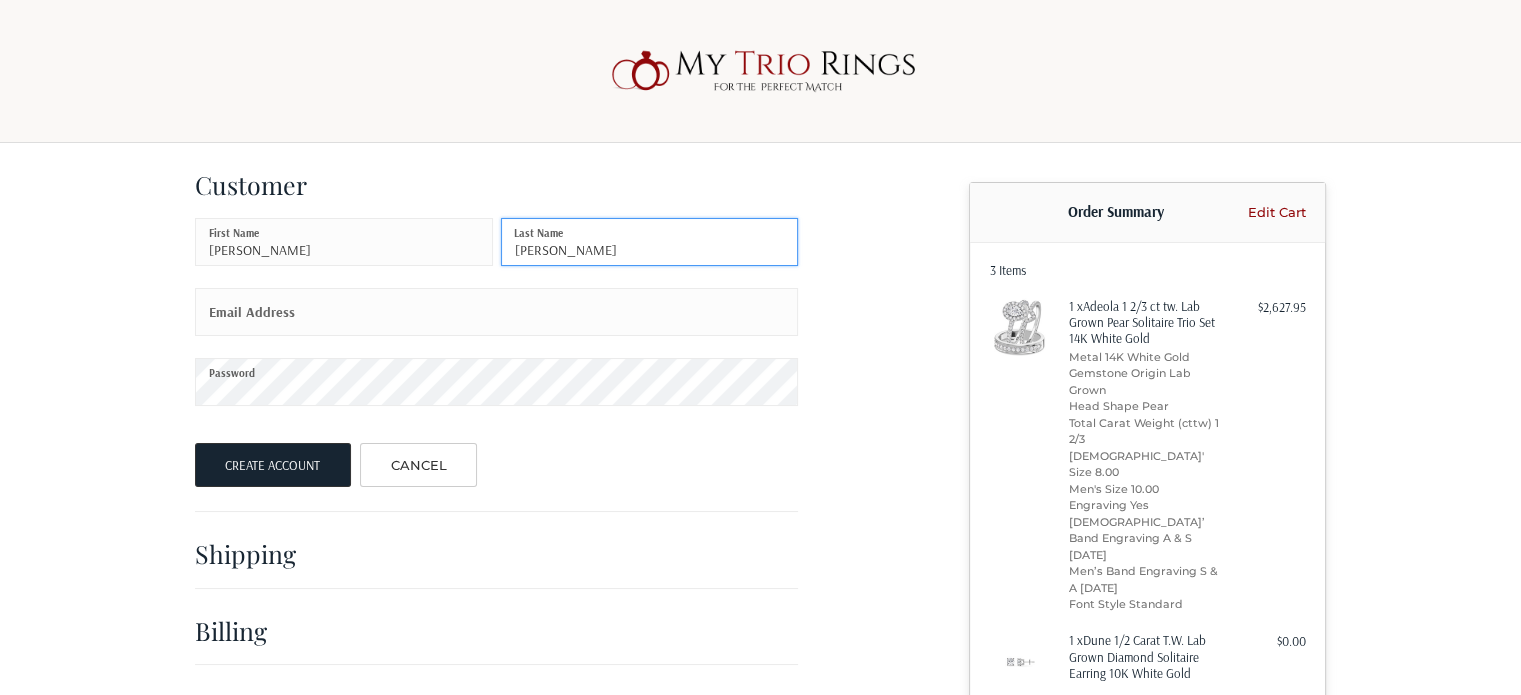 type on "Williams" 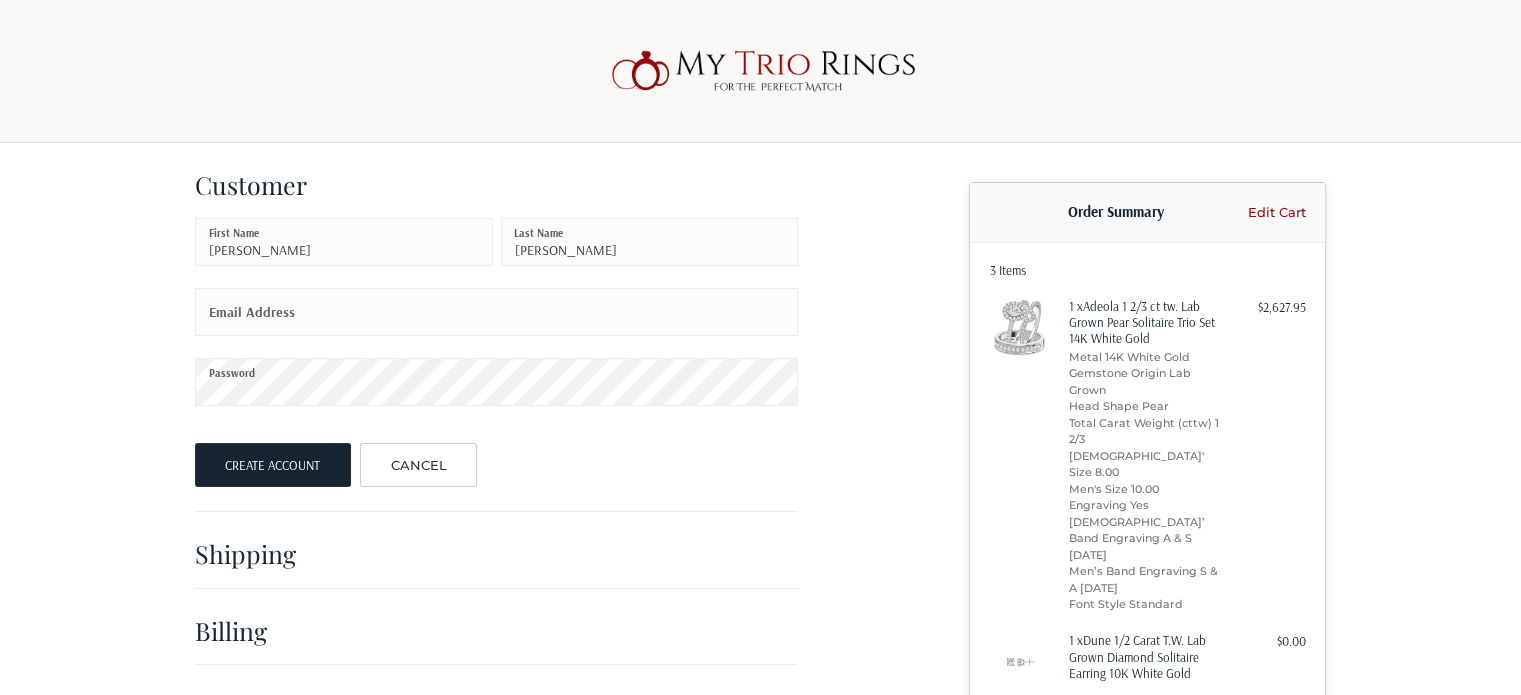 click on "Email Address" at bounding box center (252, 312) 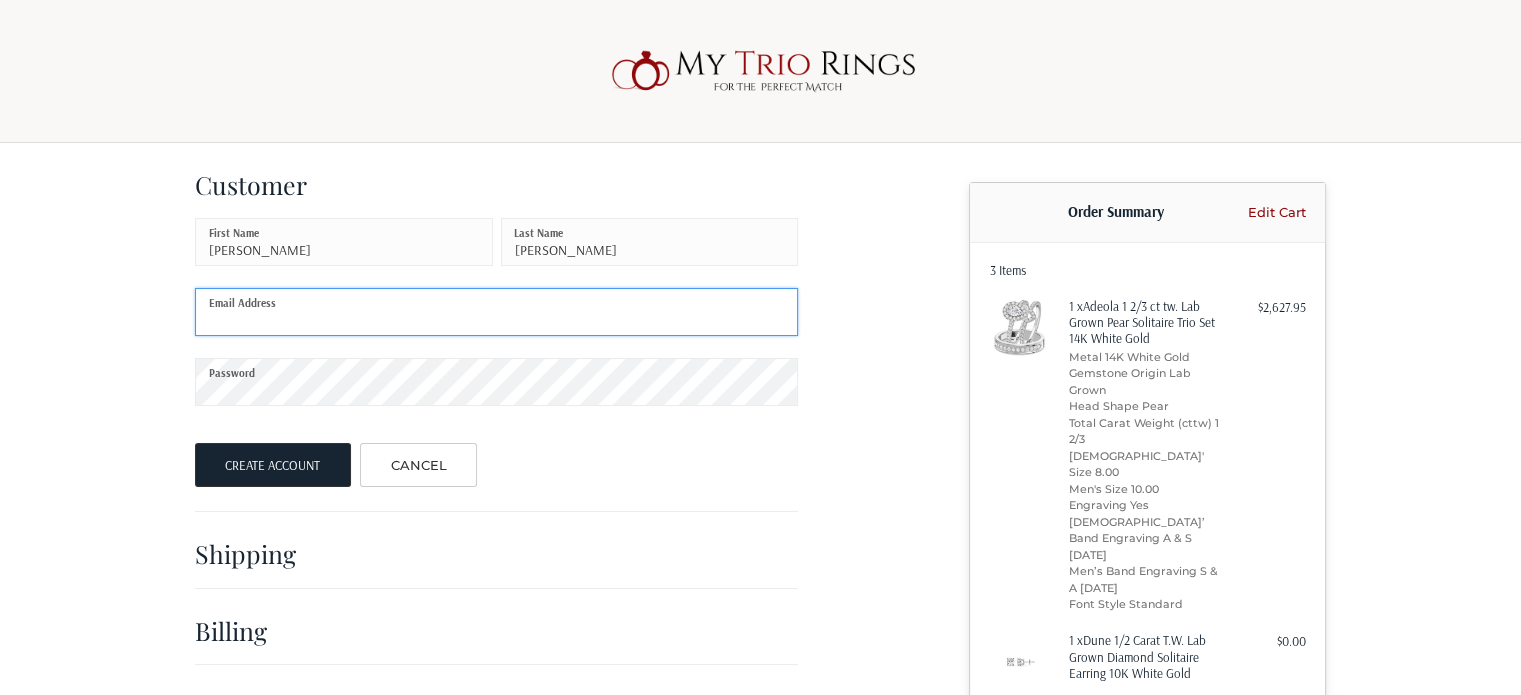 click on "Email Address" at bounding box center (496, 312) 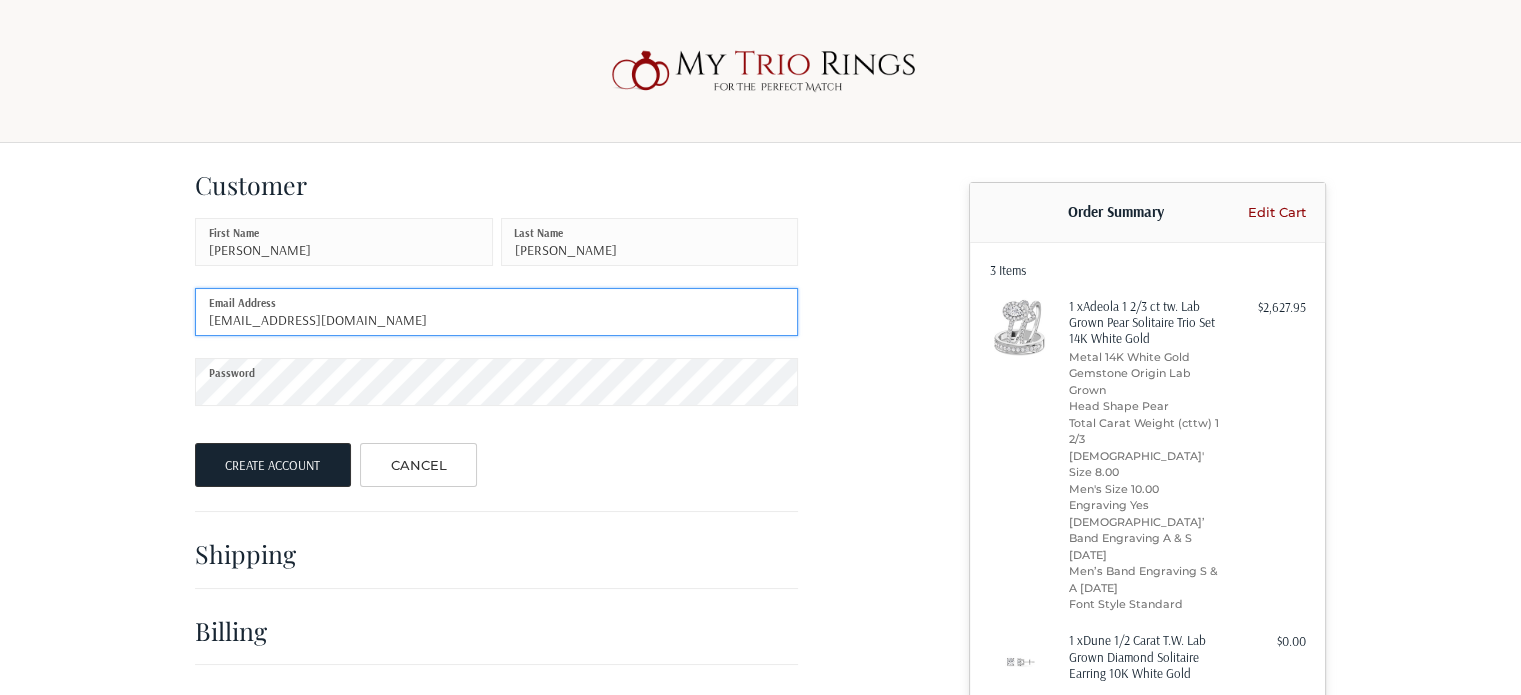 type on "saw080124@gmail.com" 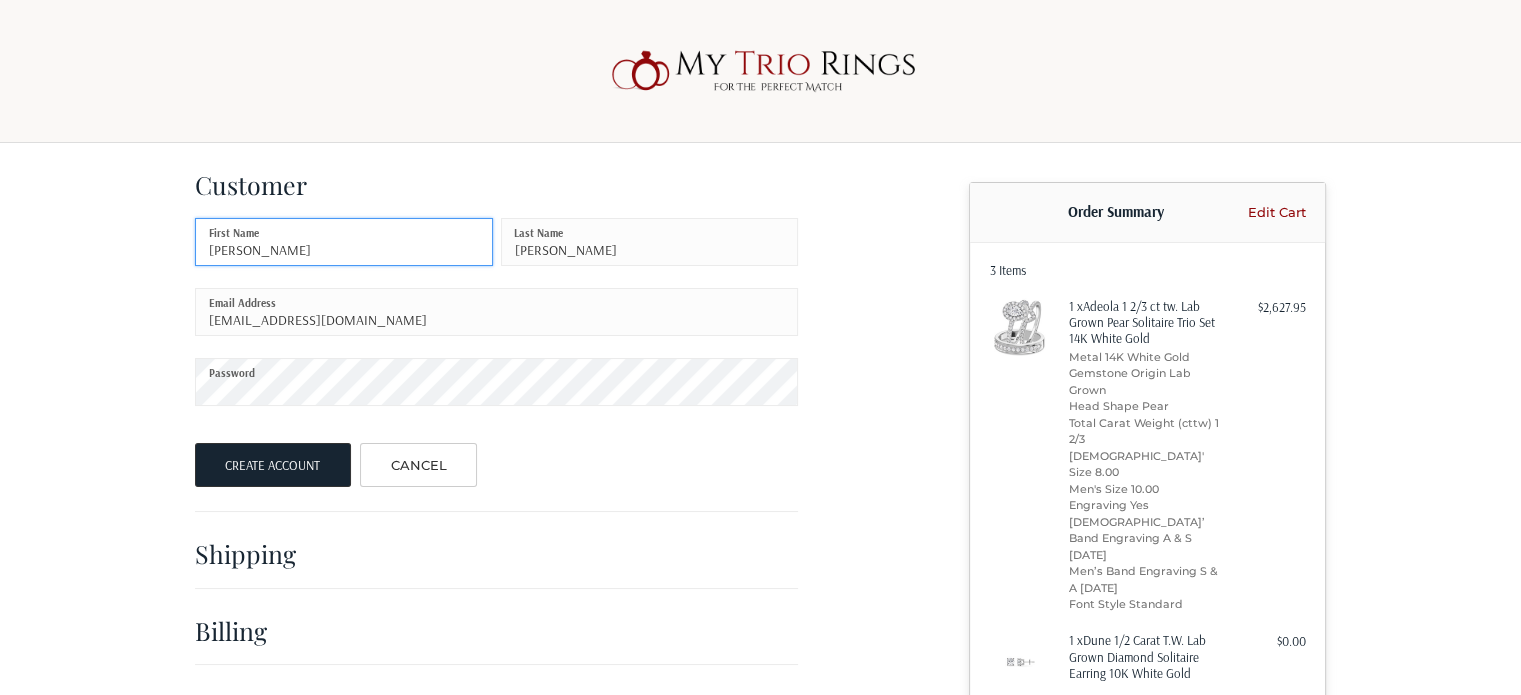 drag, startPoint x: 286, startPoint y: 248, endPoint x: 154, endPoint y: 251, distance: 132.03409 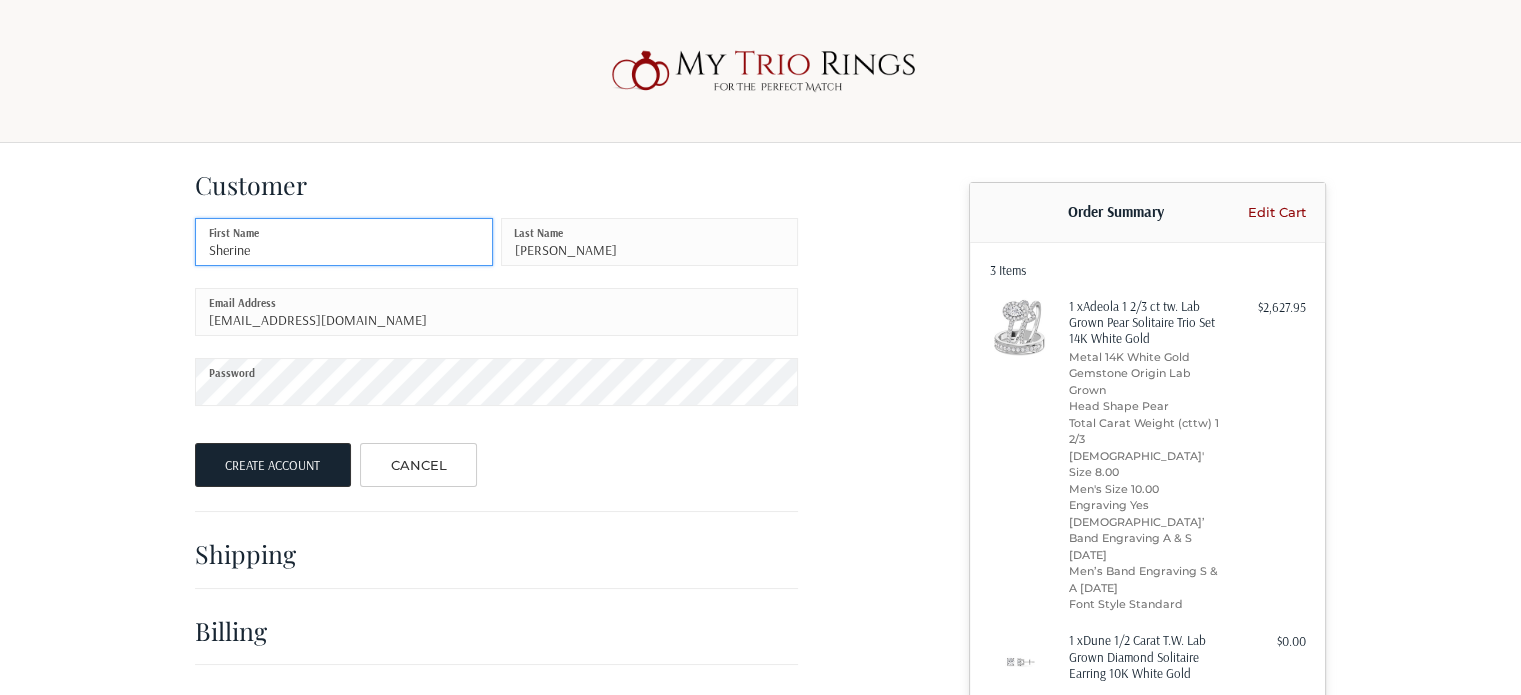 type on "Sherine" 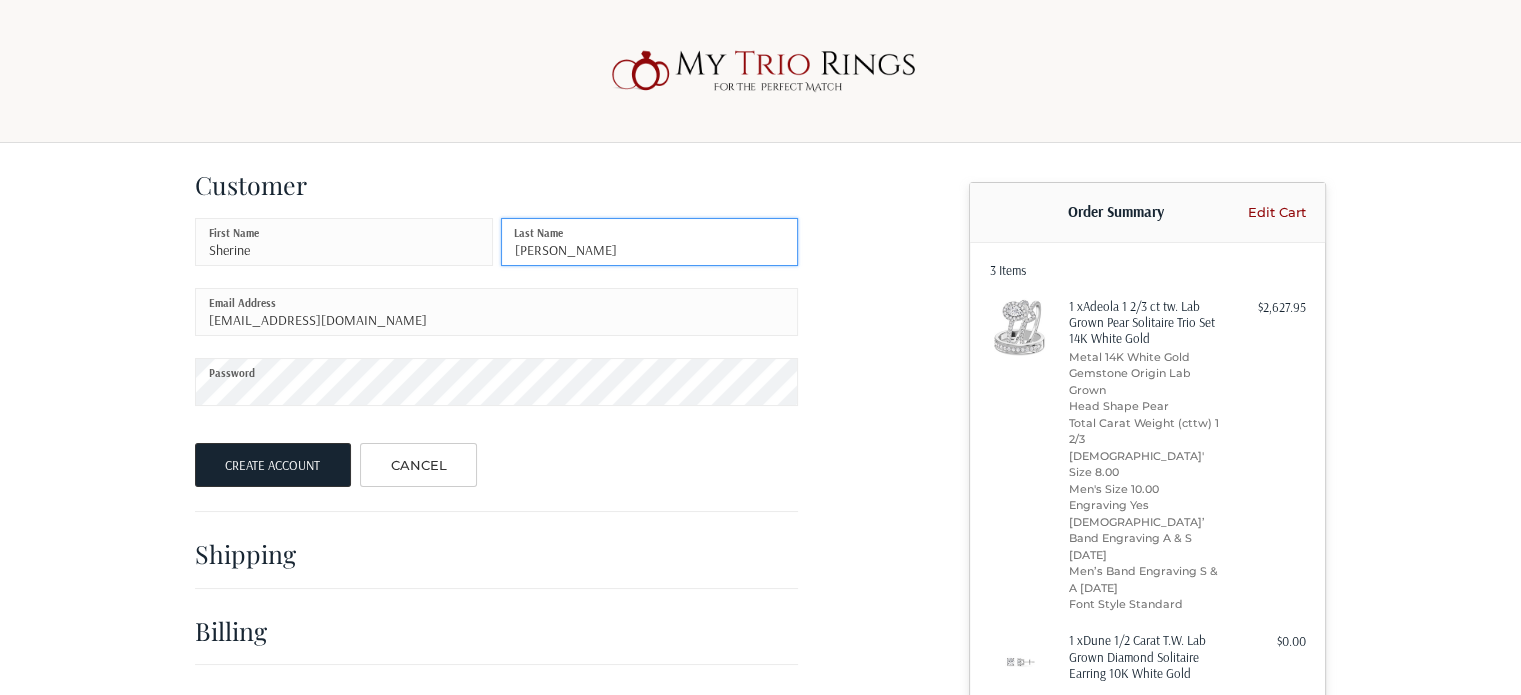 drag, startPoint x: 624, startPoint y: 259, endPoint x: 445, endPoint y: 251, distance: 179.17868 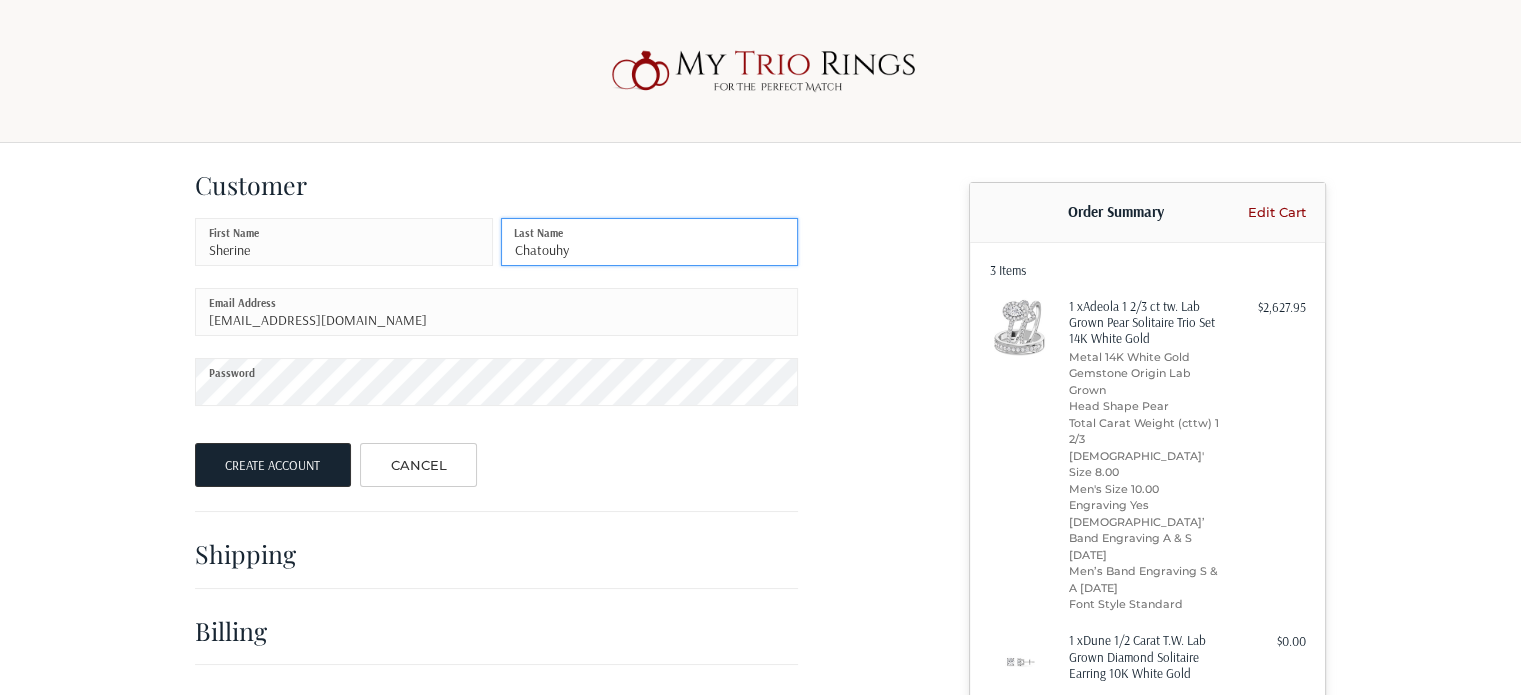 type on "Chatouhy" 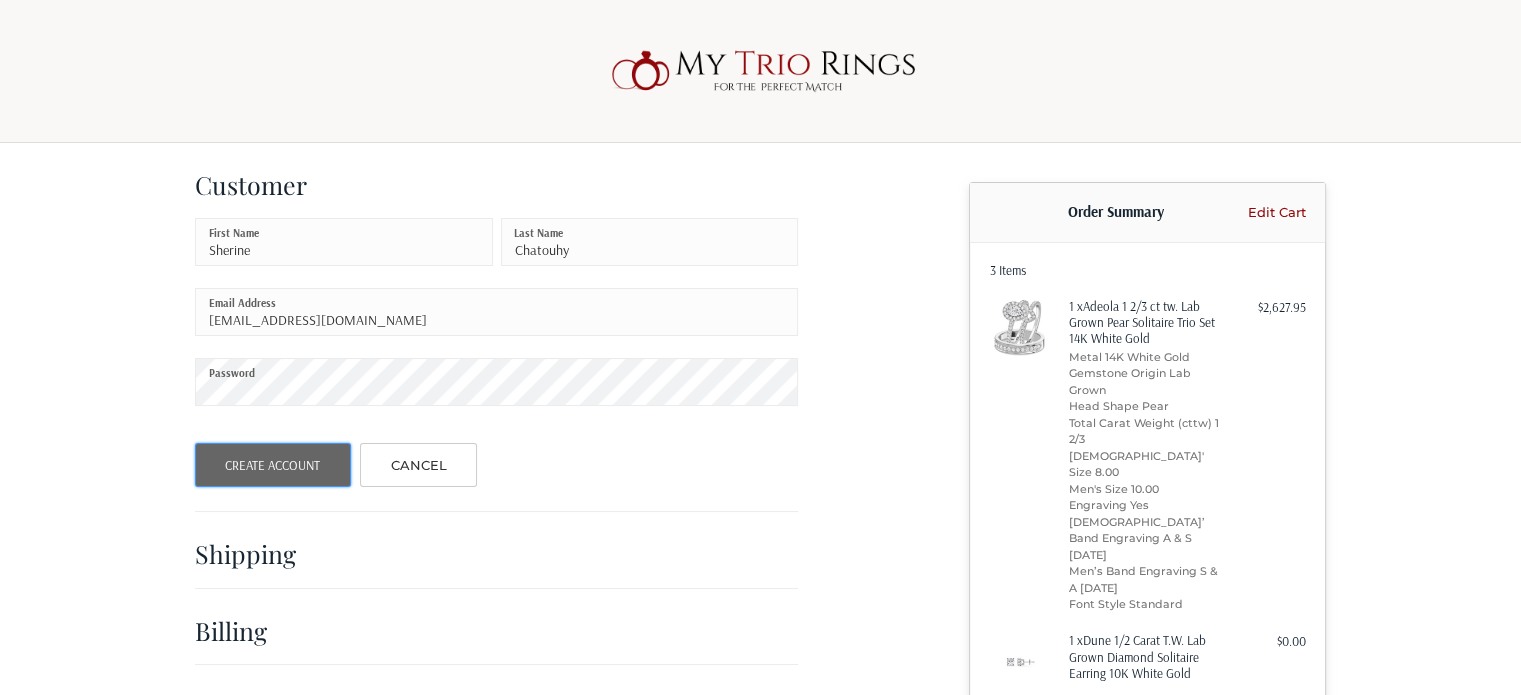 click on "Create Account" at bounding box center (273, 465) 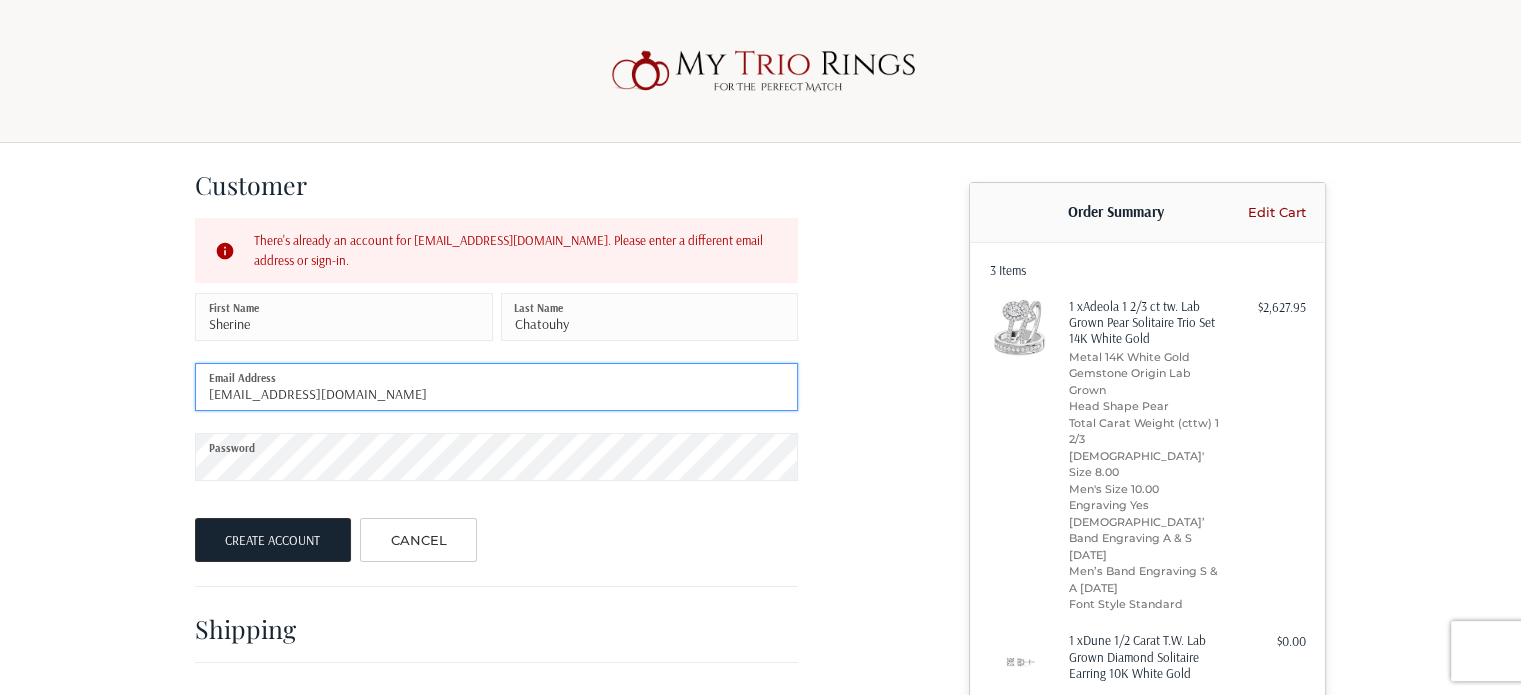 drag, startPoint x: 368, startPoint y: 398, endPoint x: 169, endPoint y: 396, distance: 199.01006 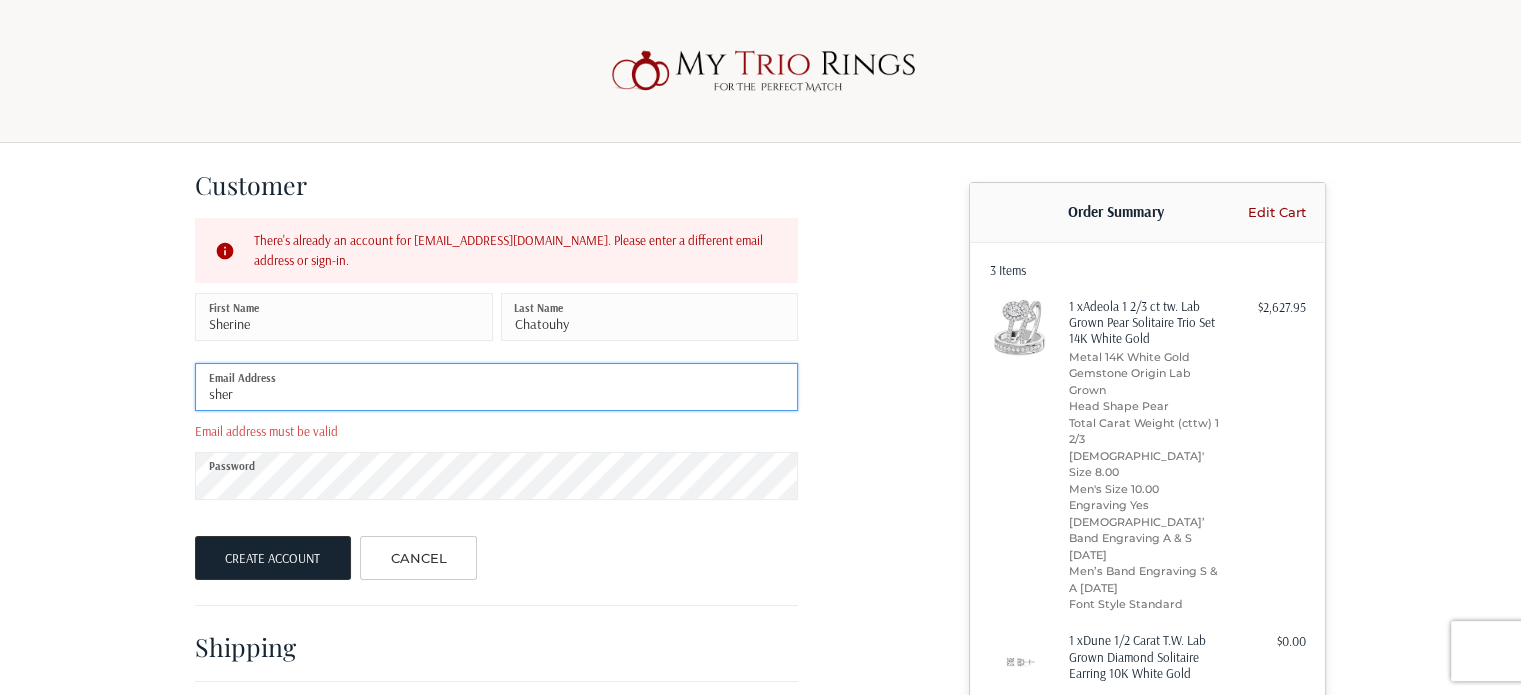 type on "sherine.chatouhy@gmail.com" 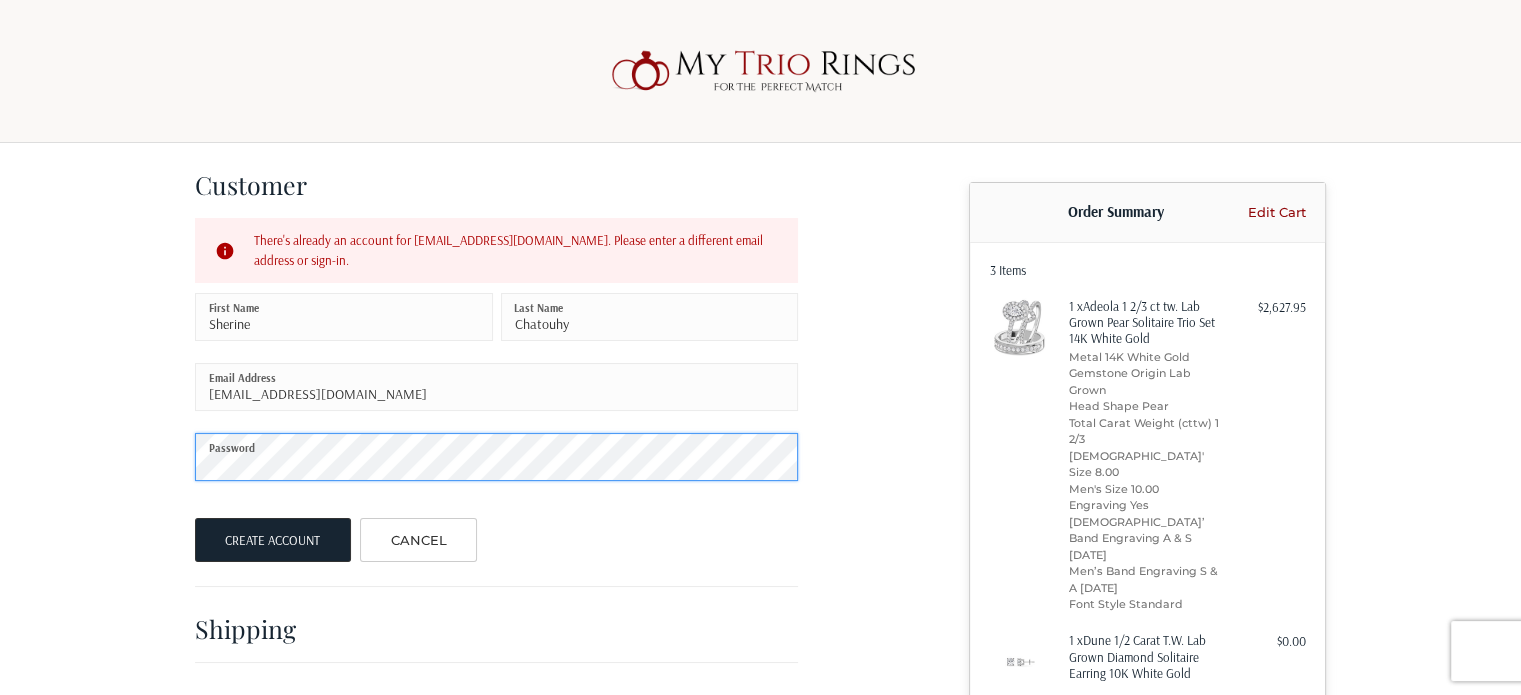 click on "Customer There's already an account for saw080124@gmail.com. Please enter a different email address or sign-in. Sherine First Name Chatouhy Last Name sherine.chatouhy@gmail.com Email Address Password Create Account Cancel Shipping Billing Payment Order Summary Edit Cart 3 Items 1 x  Adeola 1 2/3 ct tw. Lab Grown Pear Solitaire Trio Set 14K White Gold Metal 14K White Gold Gemstone Origin Lab Grown Head Shape Pear Total Carat Weight (cttw) 1 2/3 Ladies' Size 8.00 Men's Size 10.00 Engraving Yes Ladies’ Band Engraving A & S  8/1/24 Men’s Band Engraving S & A 8/1/24 Font Style Standard $2,627.95 1 x  Dune 1/2 Carat T.W. Lab Grown Diamond Solitaire Earring 10K White Gold $0.00 1 x  Extend Protection Plan - Lifetime Jewelry Care - Lifetime $299.00 Subtotal    $2,926.95 Shipping    -- Tax    $0.00 Coupon/Gift Certificate Total  (USD)    $2,926.95" at bounding box center (760, 593) 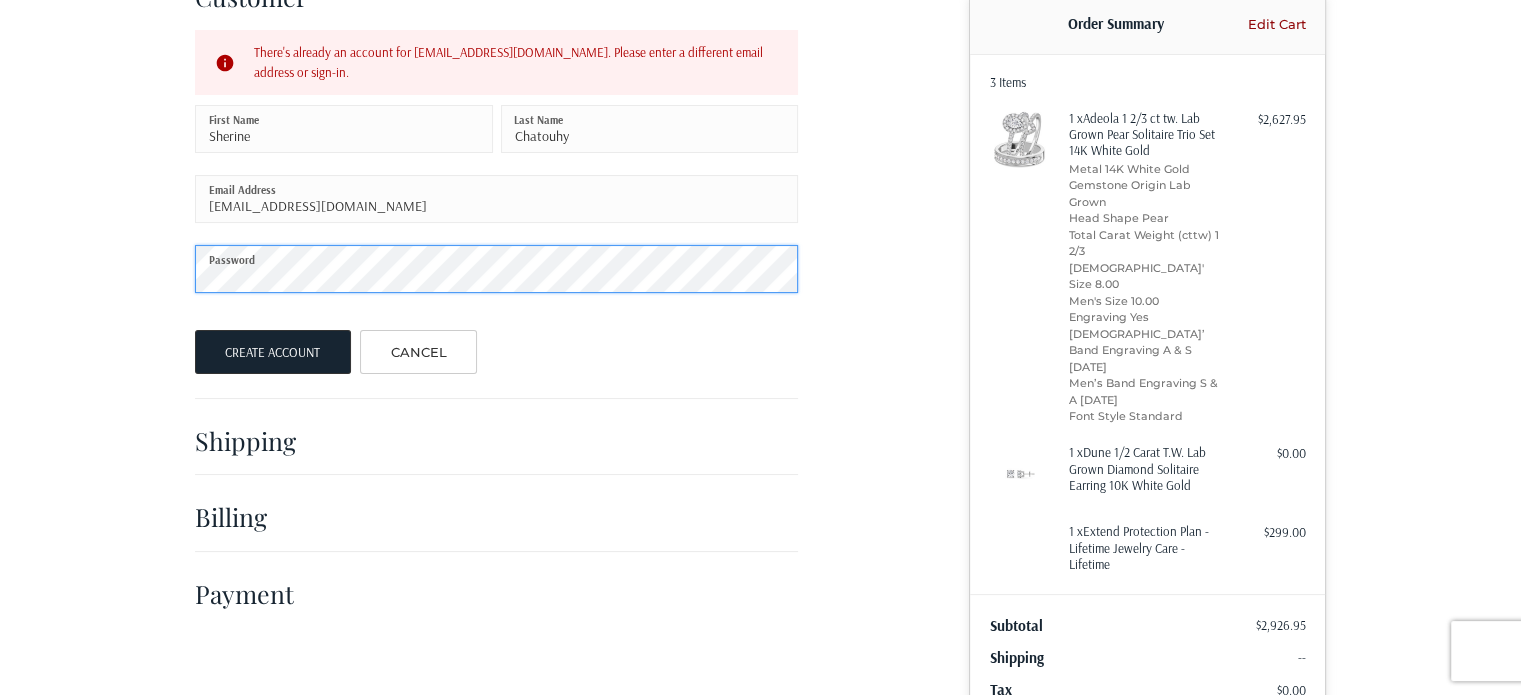 scroll, scrollTop: 200, scrollLeft: 0, axis: vertical 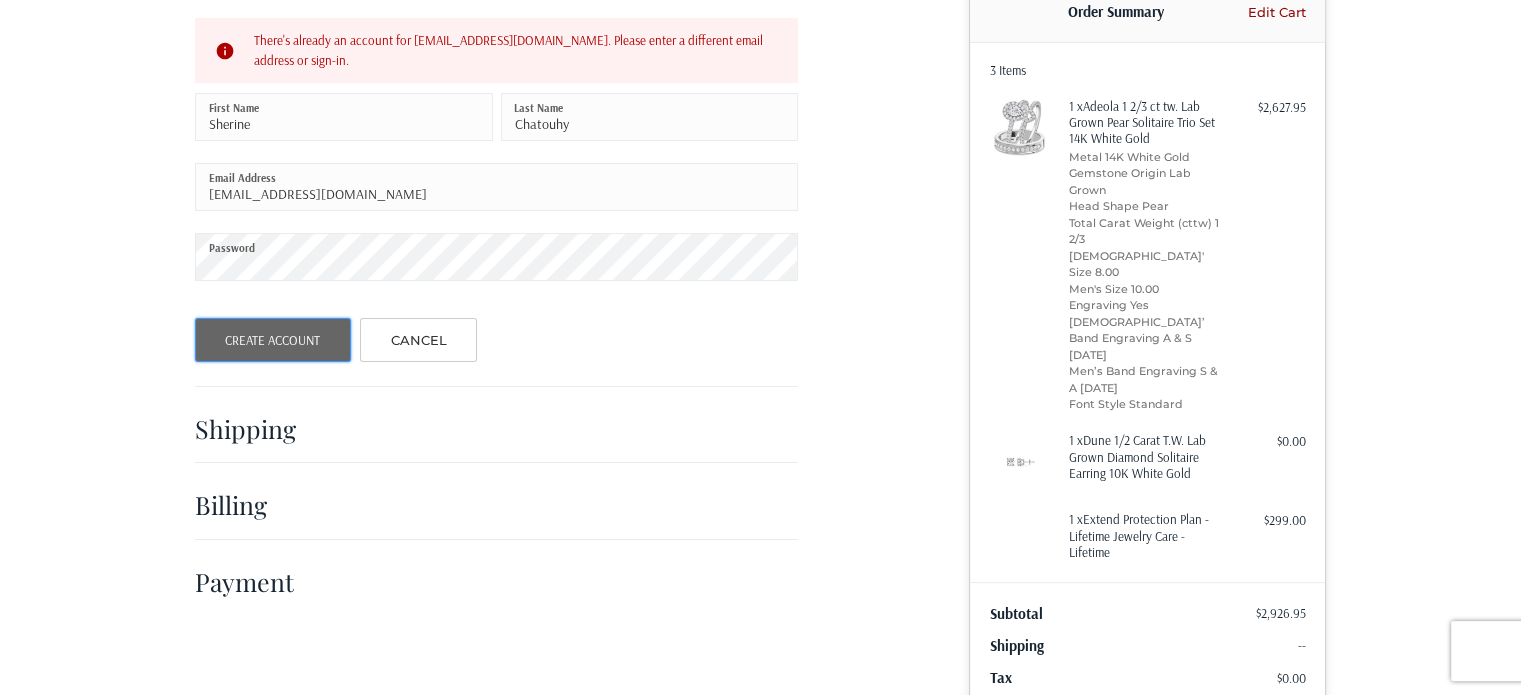 click on "Create Account" at bounding box center (273, 340) 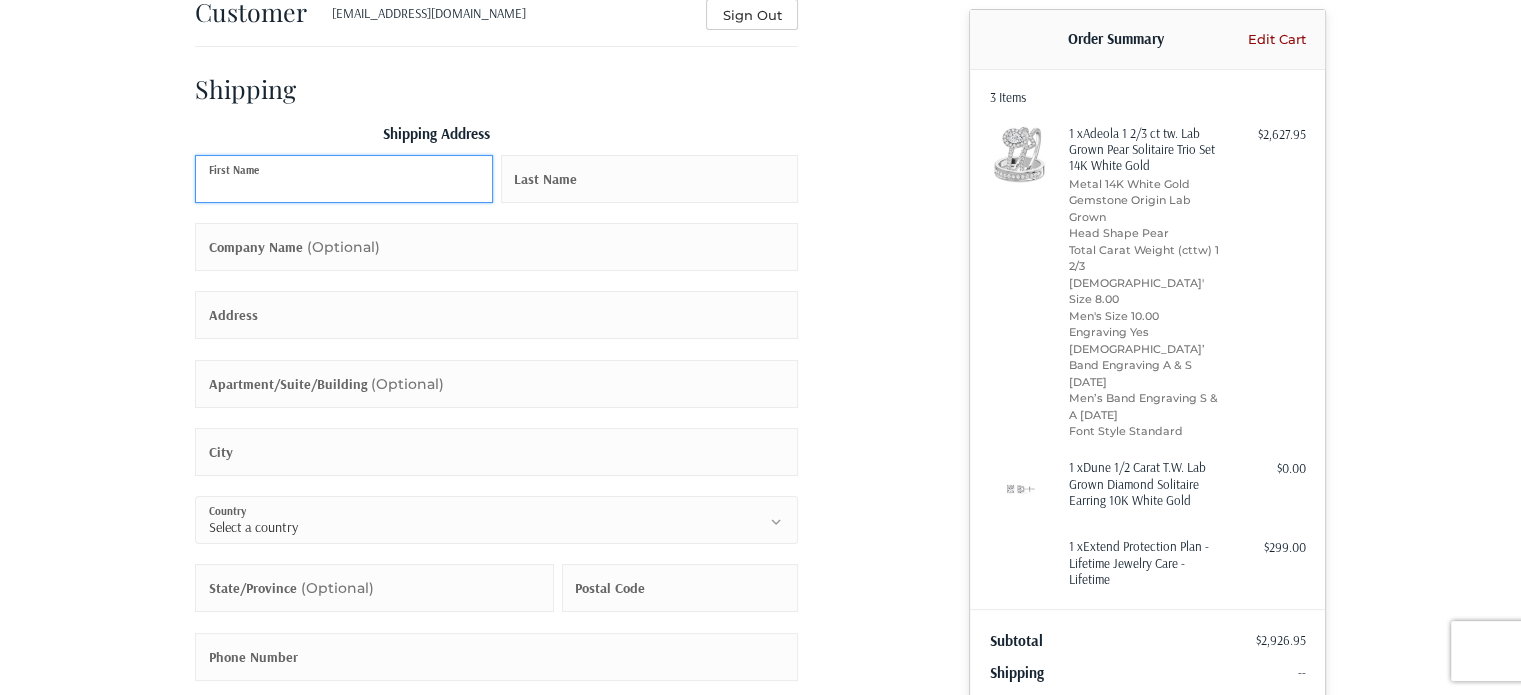 scroll, scrollTop: 80, scrollLeft: 0, axis: vertical 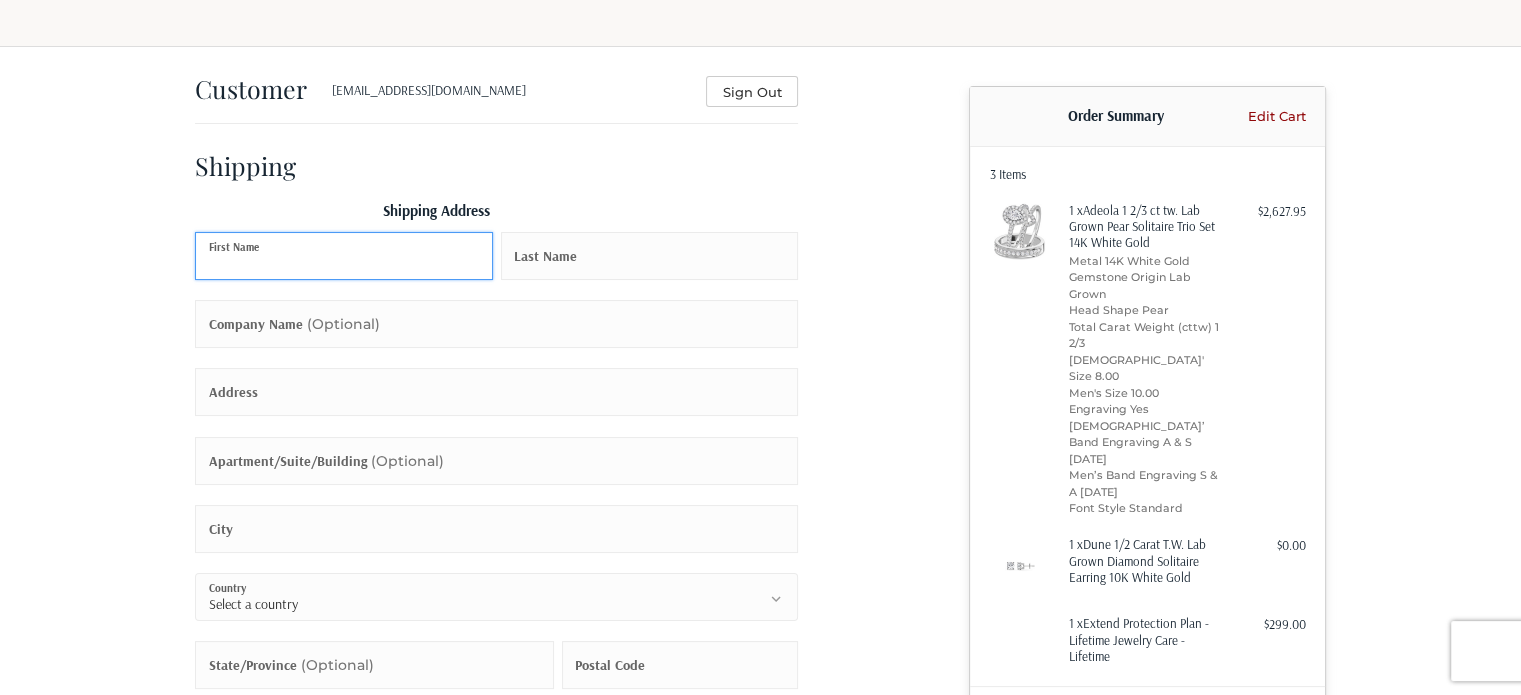 click on "First Name" at bounding box center (344, 256) 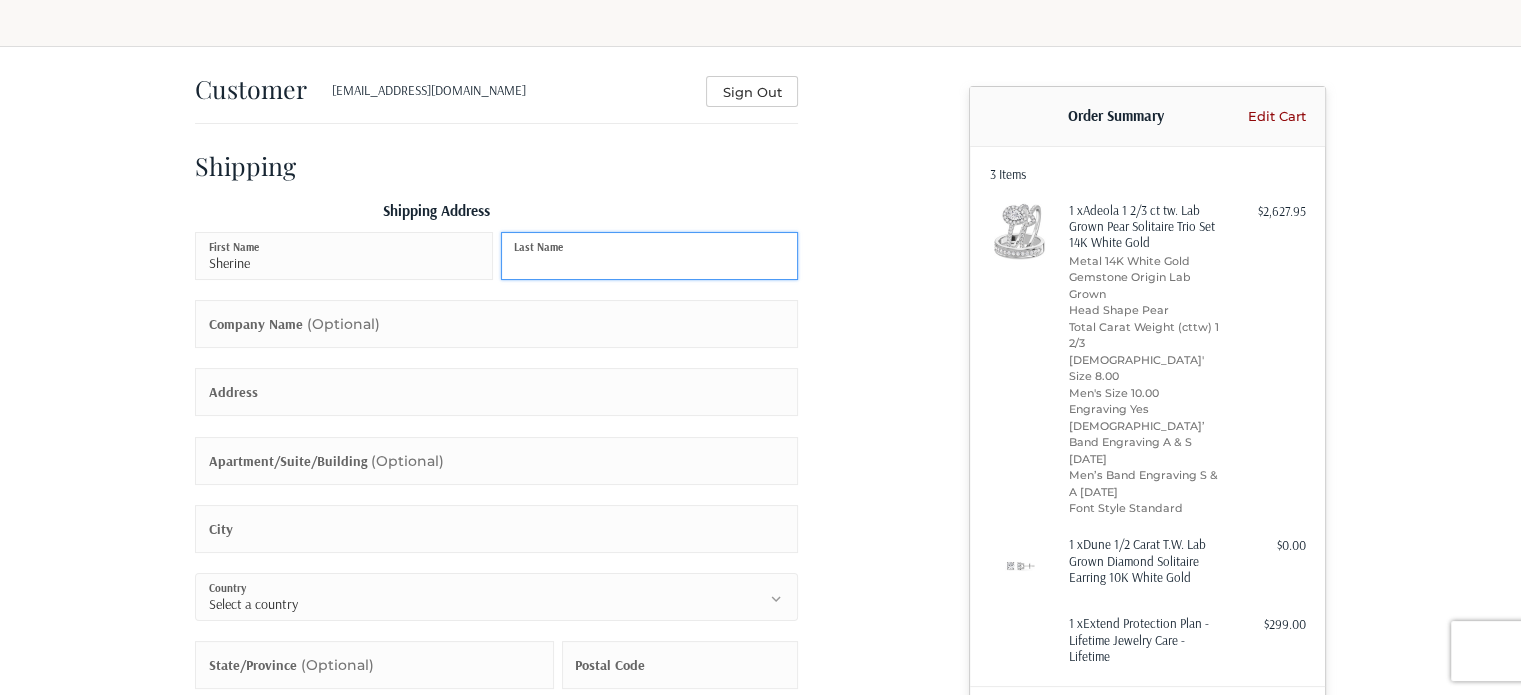 type on "Chatouhy" 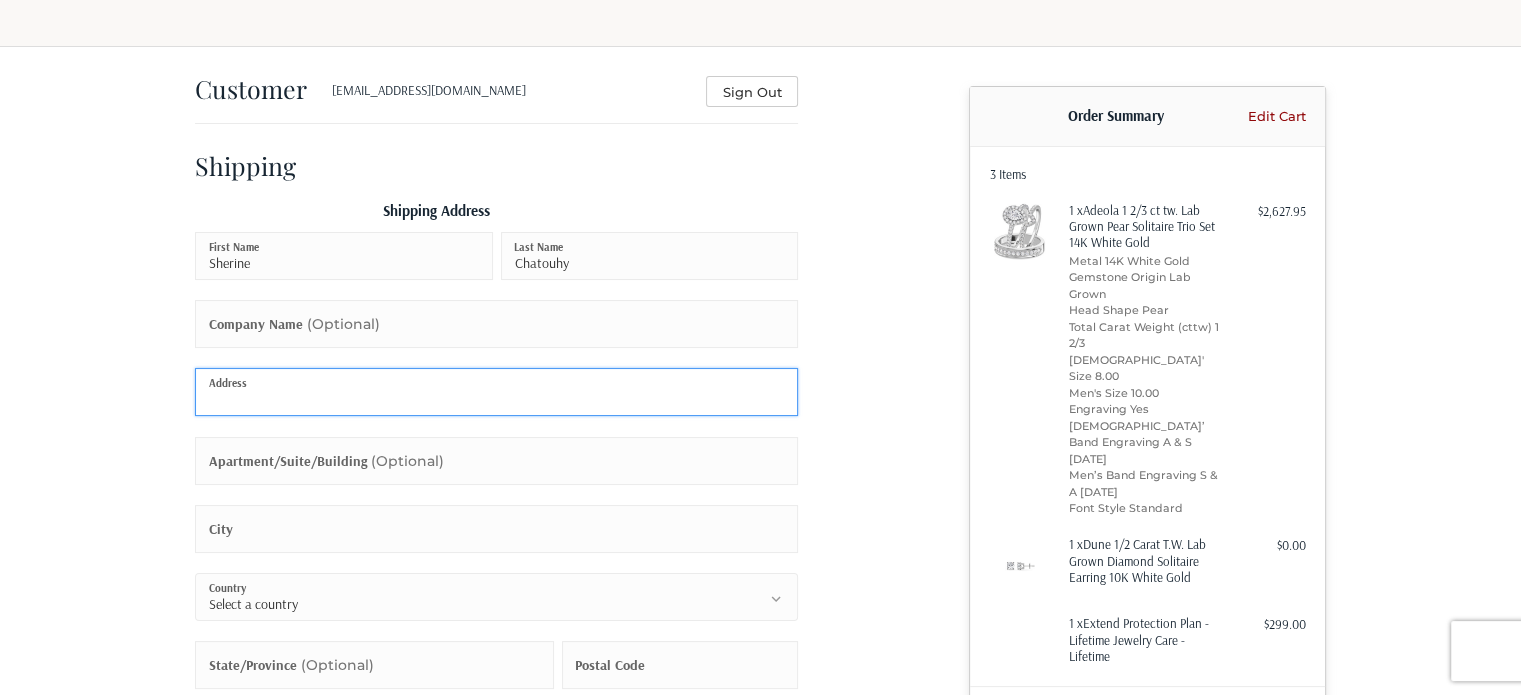 type on "204 Caputo Cir" 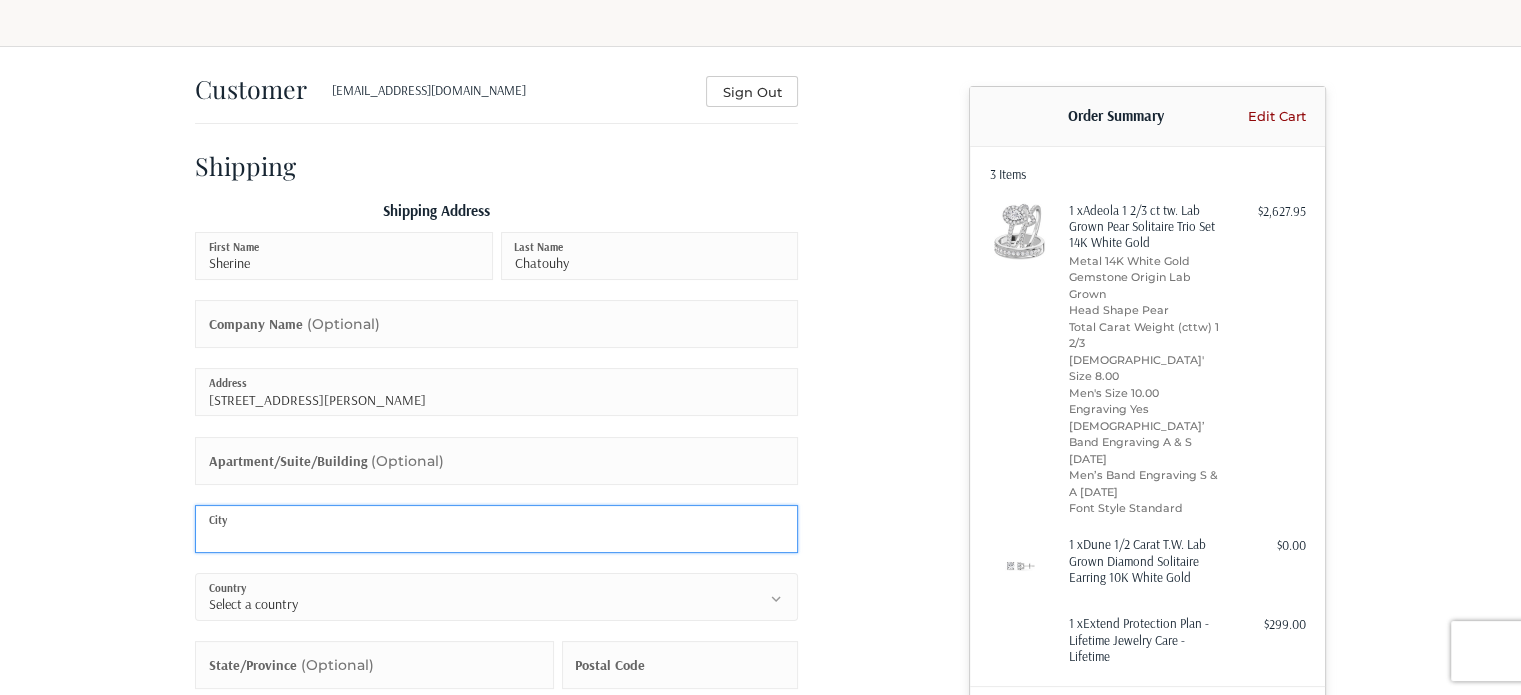 type on "Oakley" 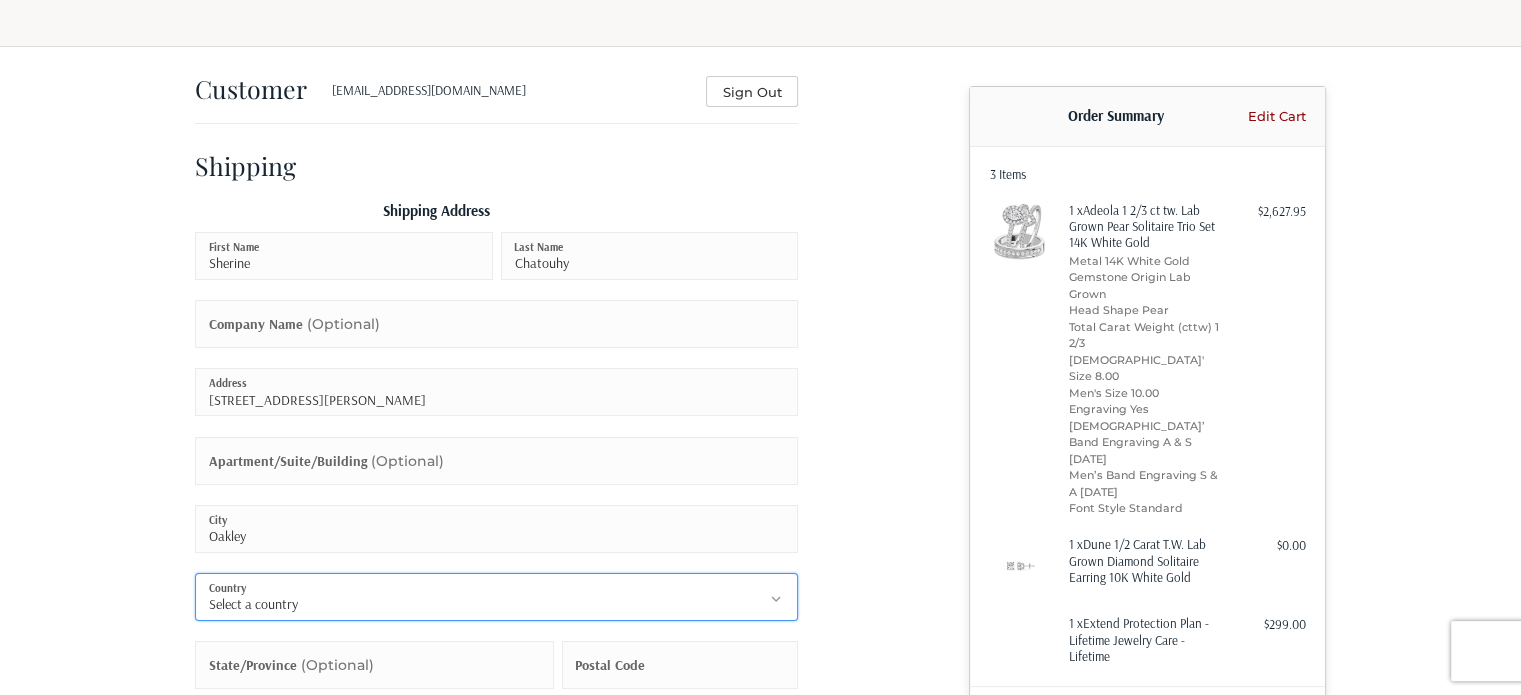 select on "US" 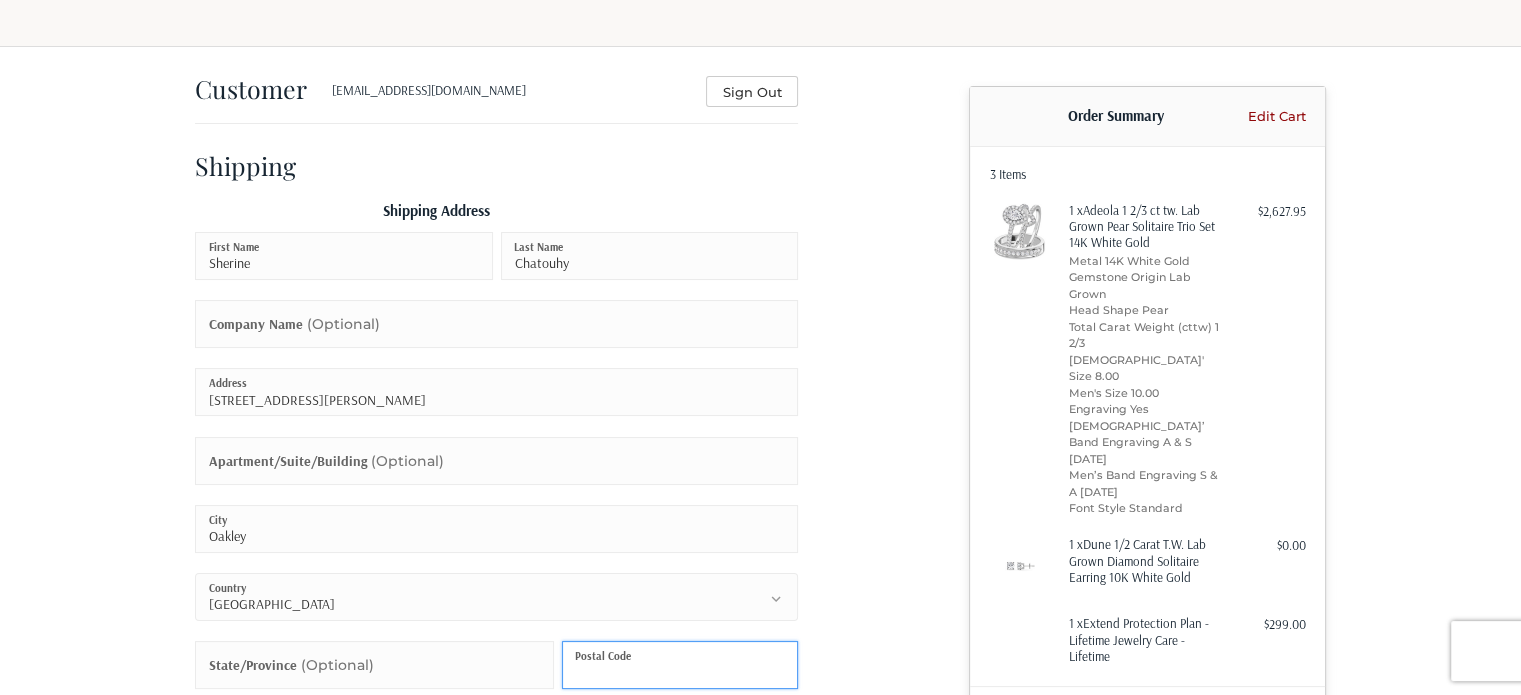 type on "94561" 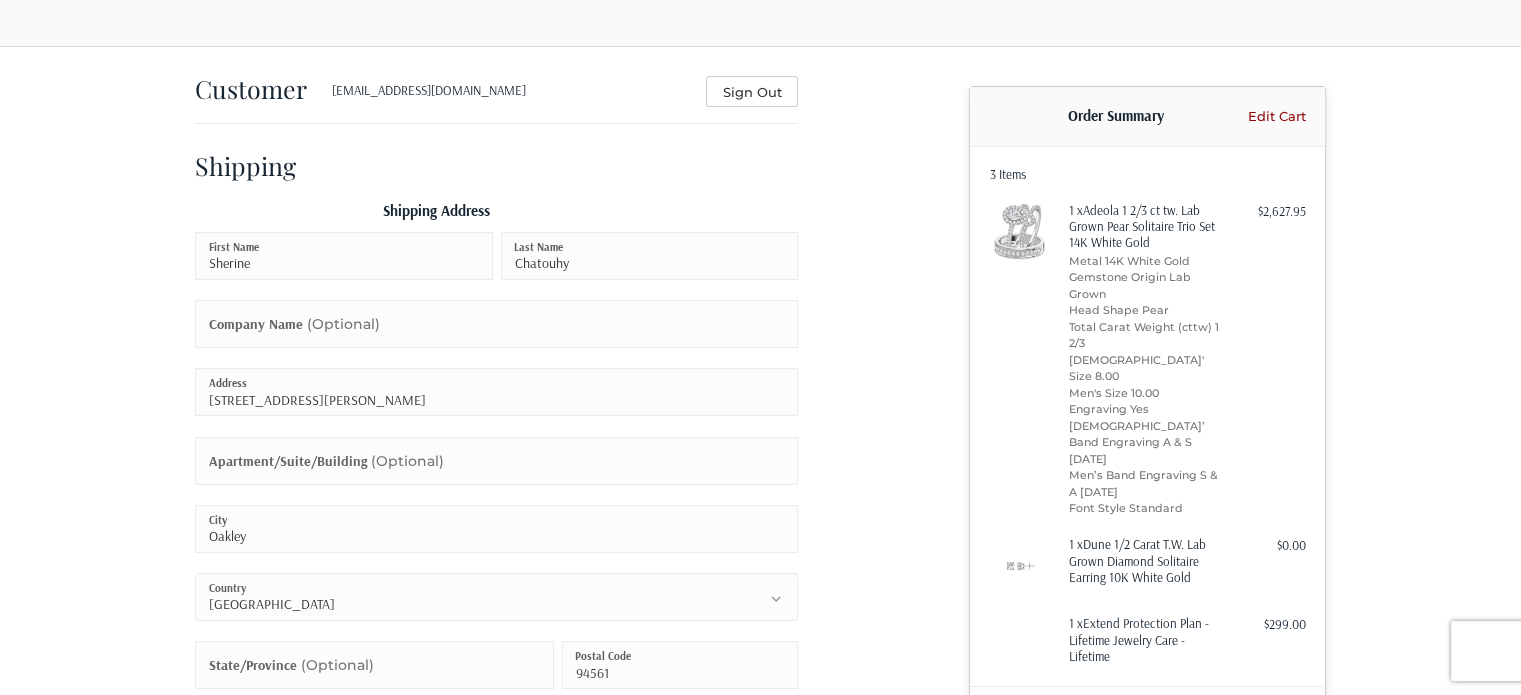 type on "16508634909" 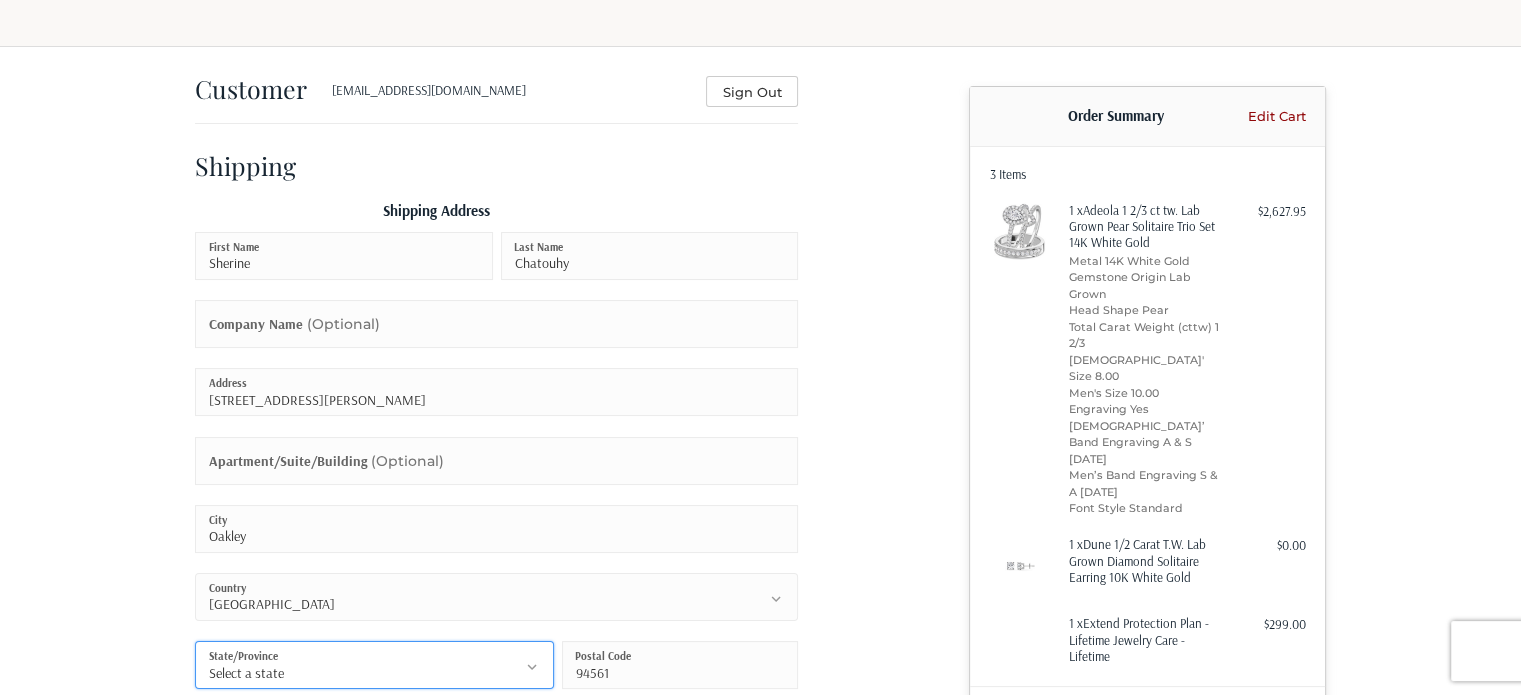 select on "CA" 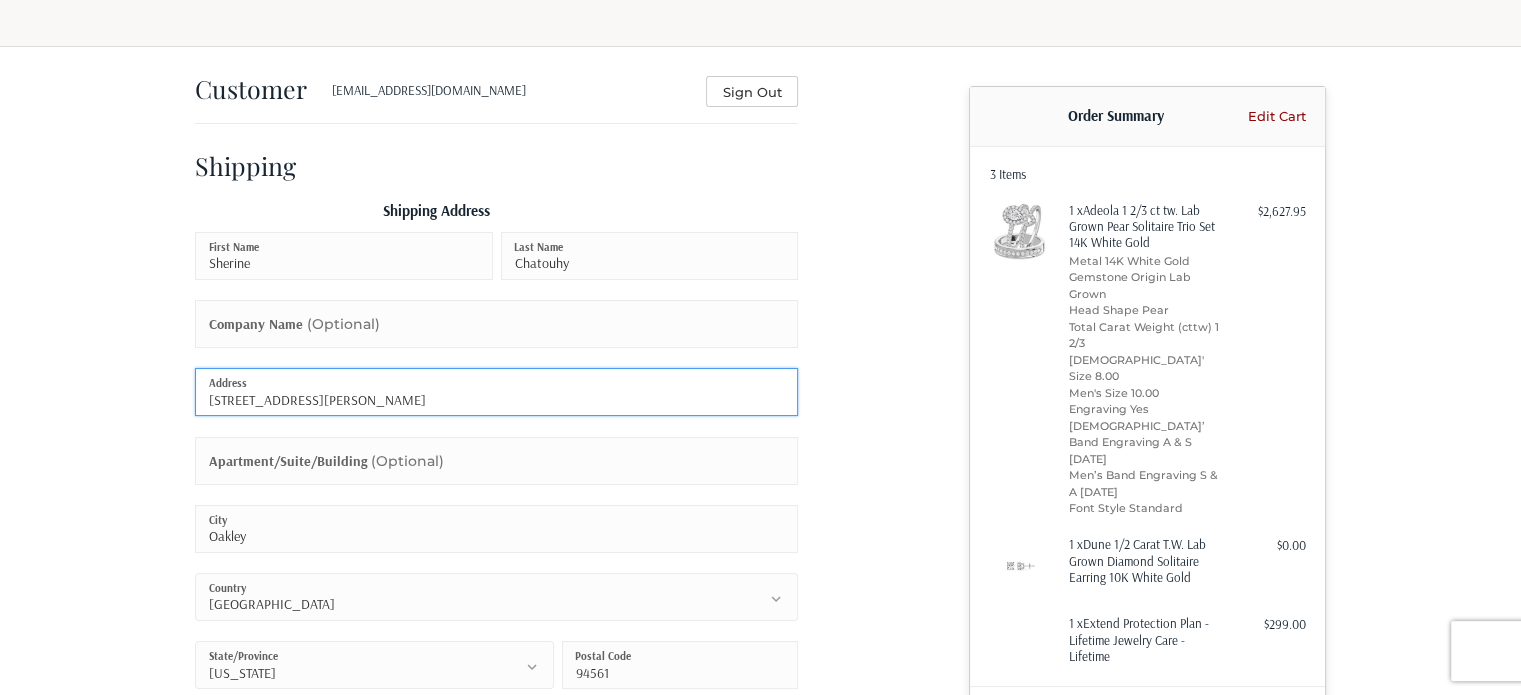 drag, startPoint x: 276, startPoint y: 395, endPoint x: 211, endPoint y: 402, distance: 65.37584 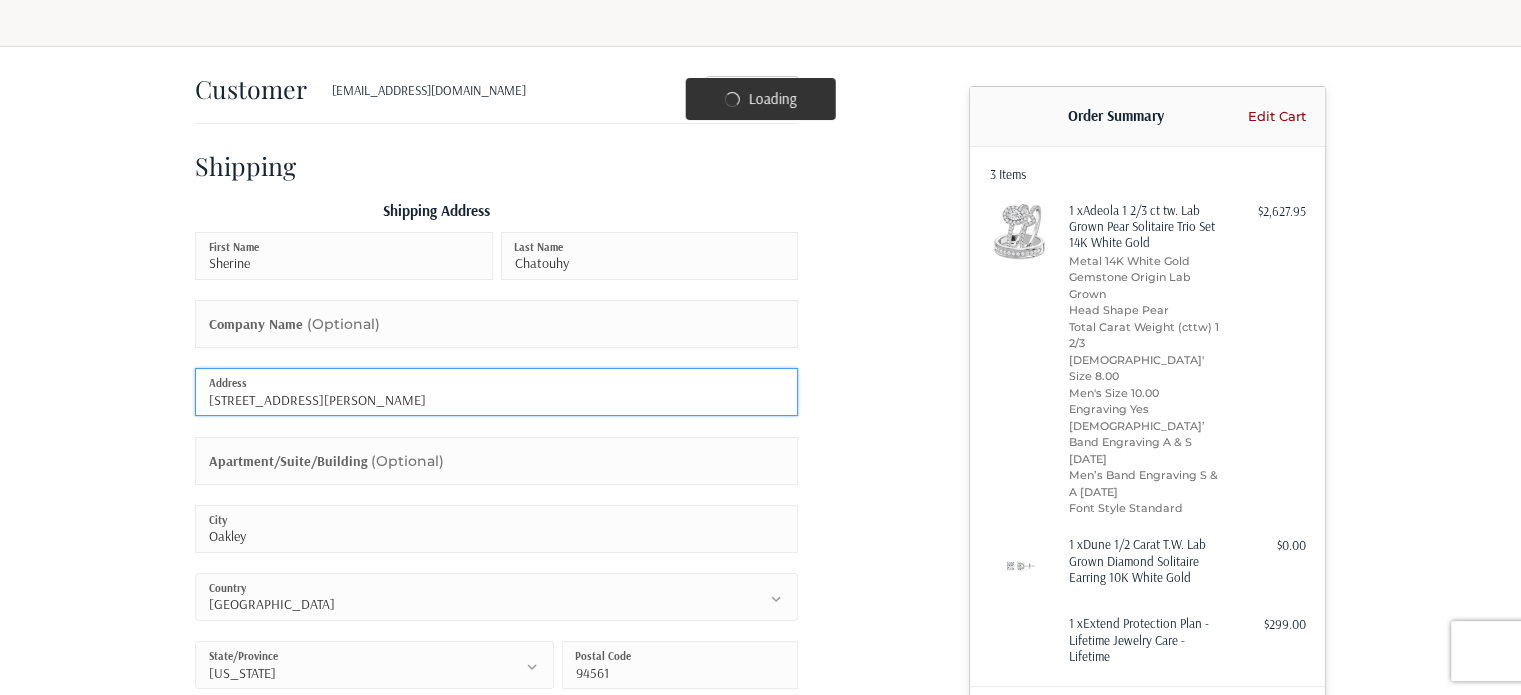 type on "5464 Gallier Loop" 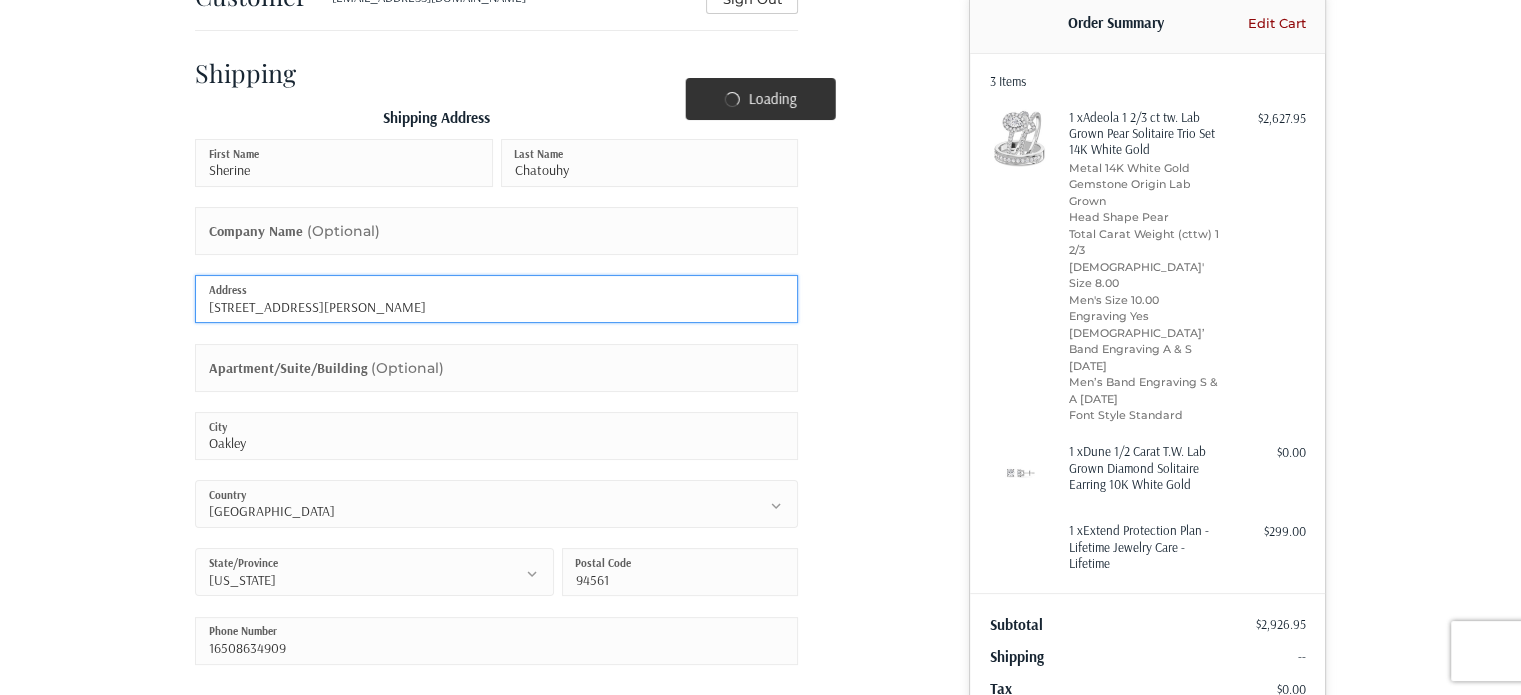 scroll, scrollTop: 296, scrollLeft: 0, axis: vertical 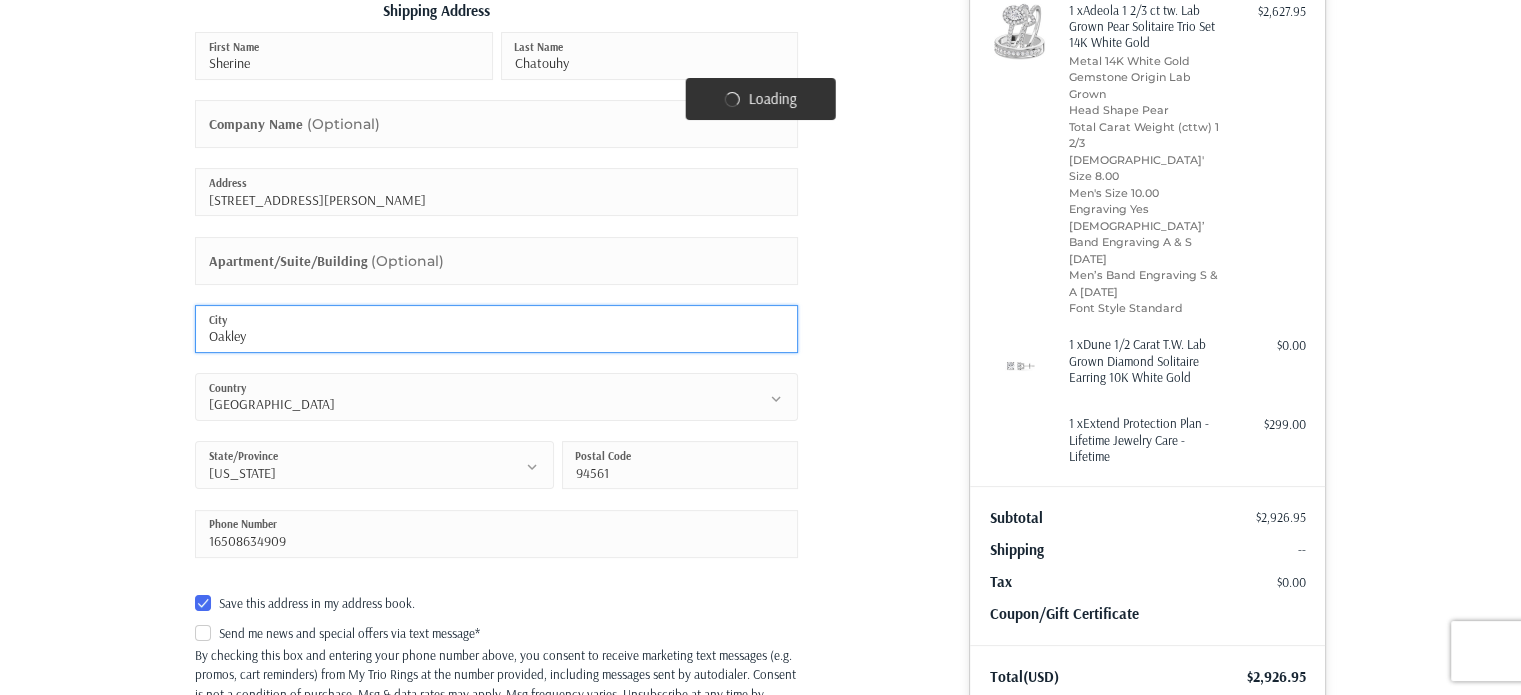 drag, startPoint x: 313, startPoint y: 332, endPoint x: 51, endPoint y: 311, distance: 262.84024 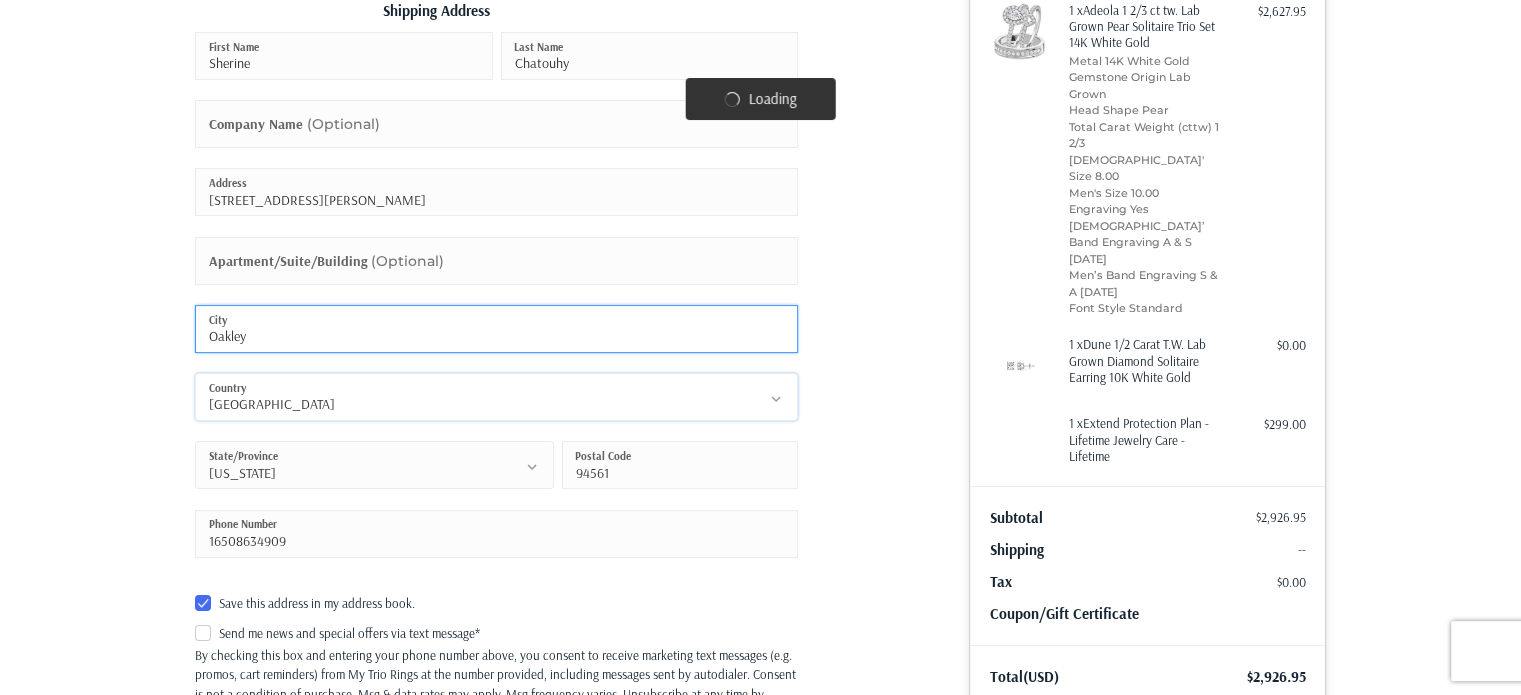 type on "Antioch" 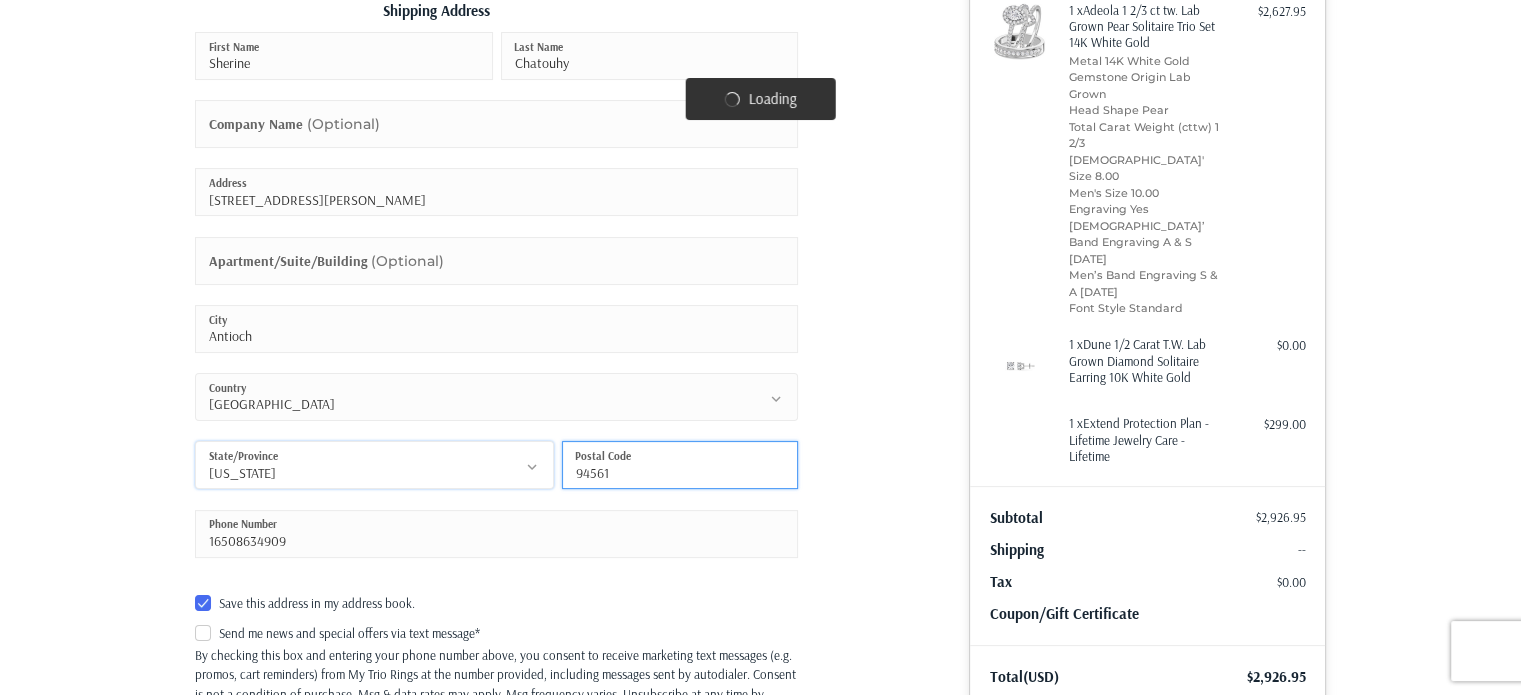 drag, startPoint x: 664, startPoint y: 471, endPoint x: 512, endPoint y: 470, distance: 152.0033 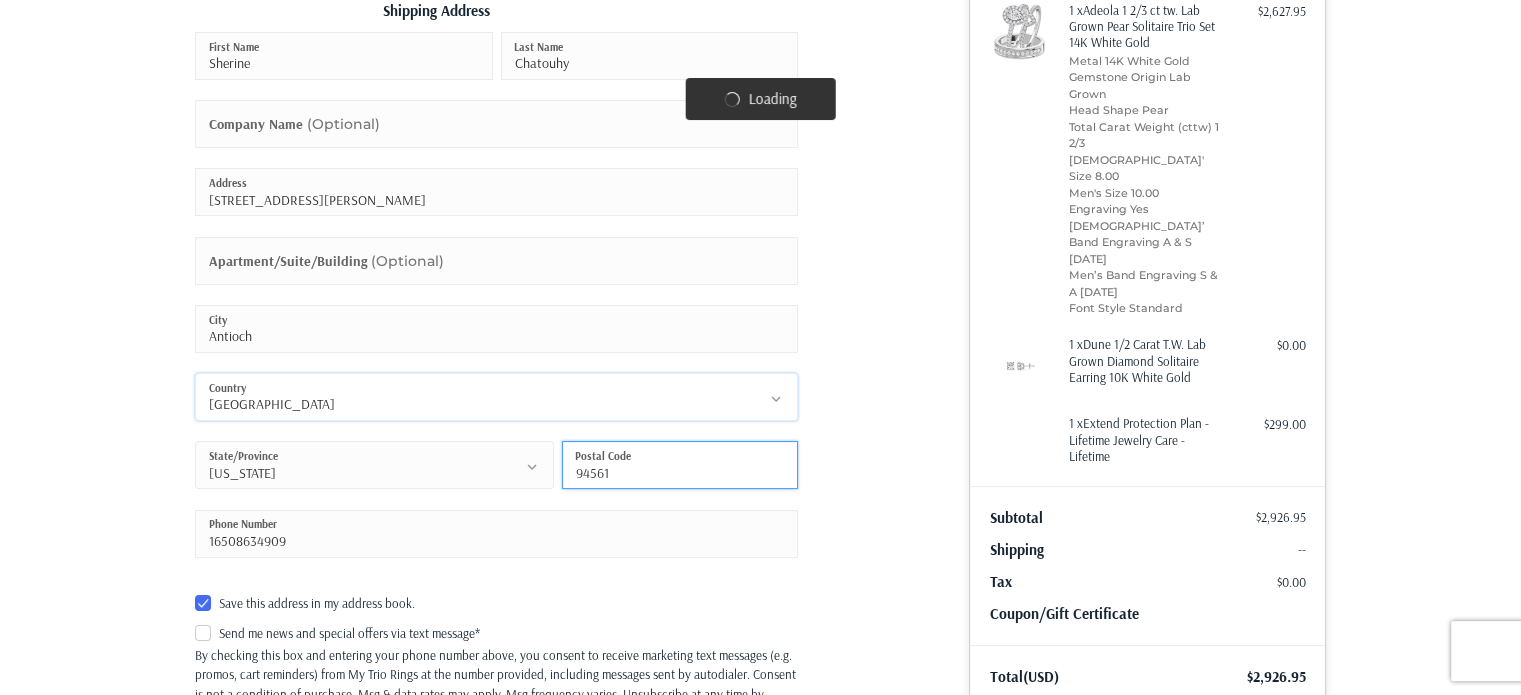 type on "94531" 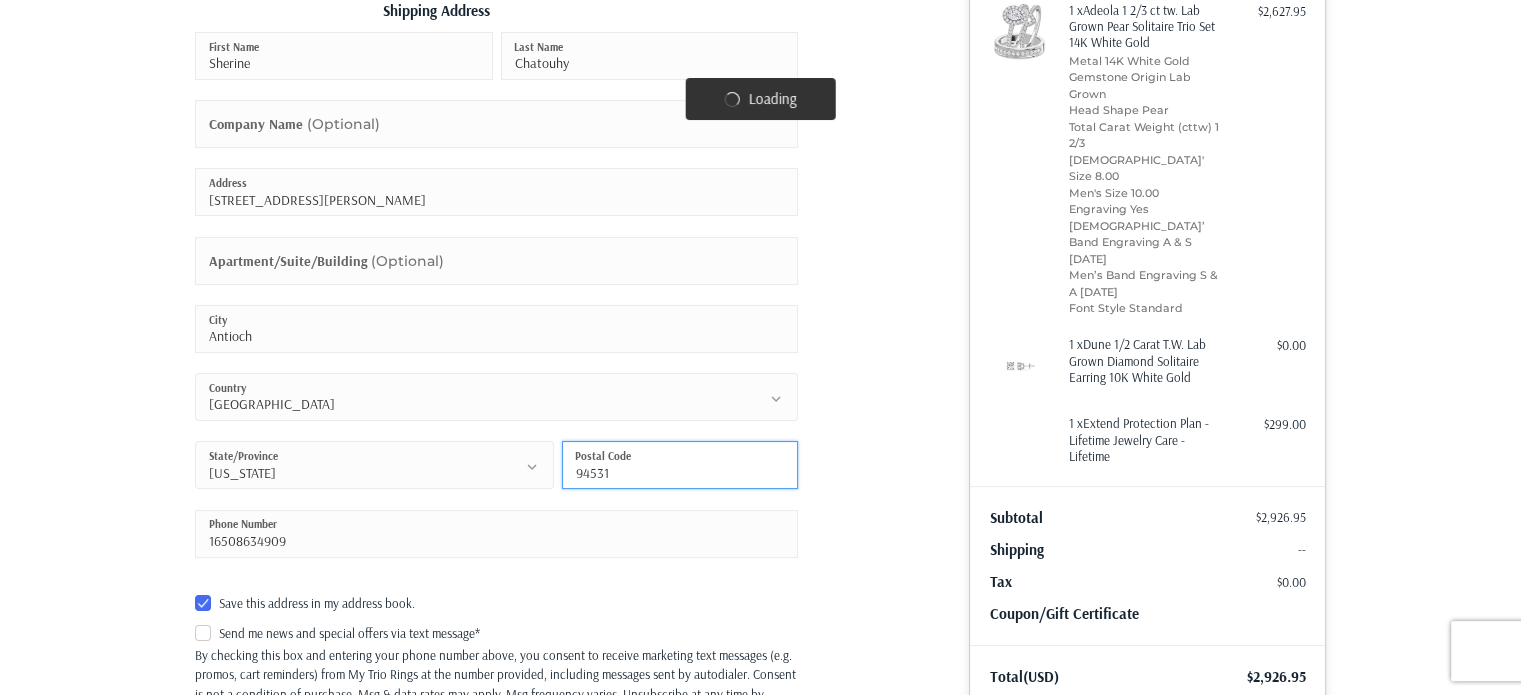 radio on "true" 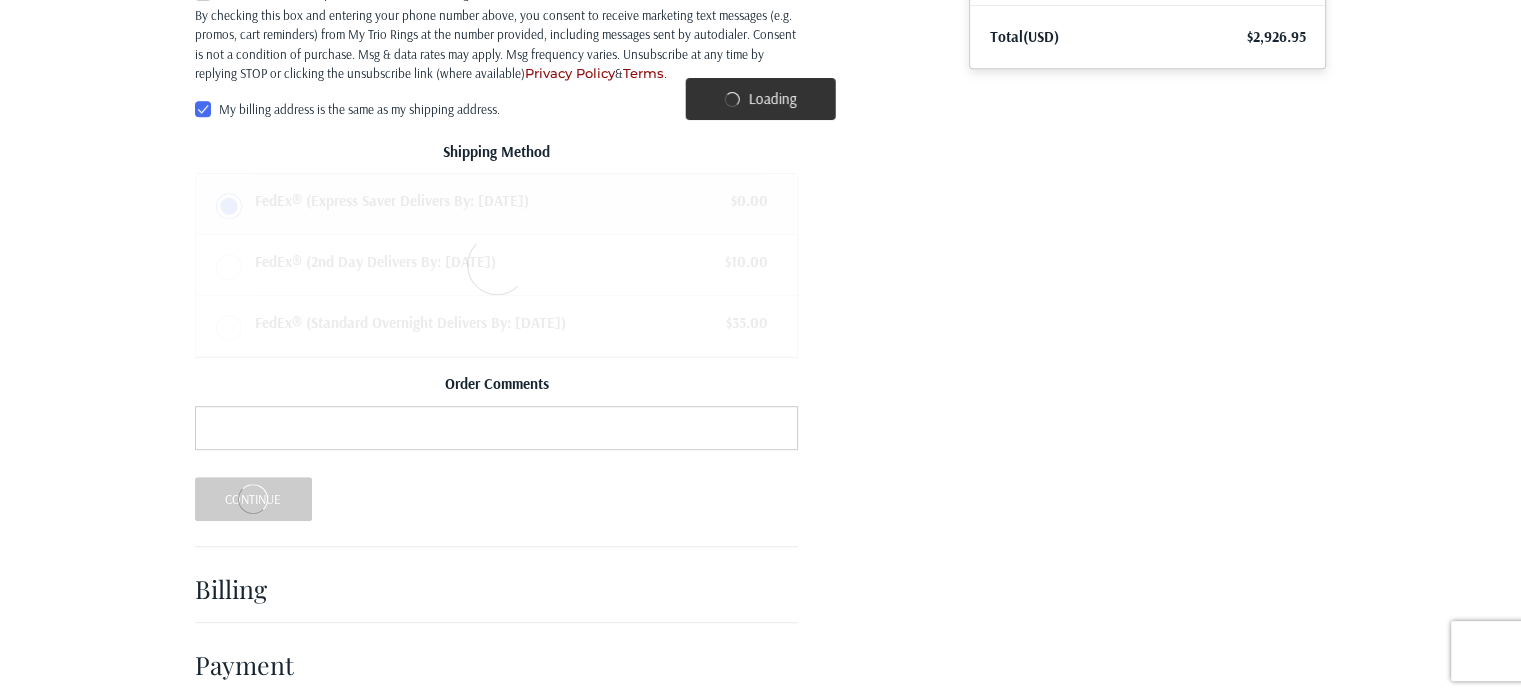 scroll, scrollTop: 957, scrollLeft: 0, axis: vertical 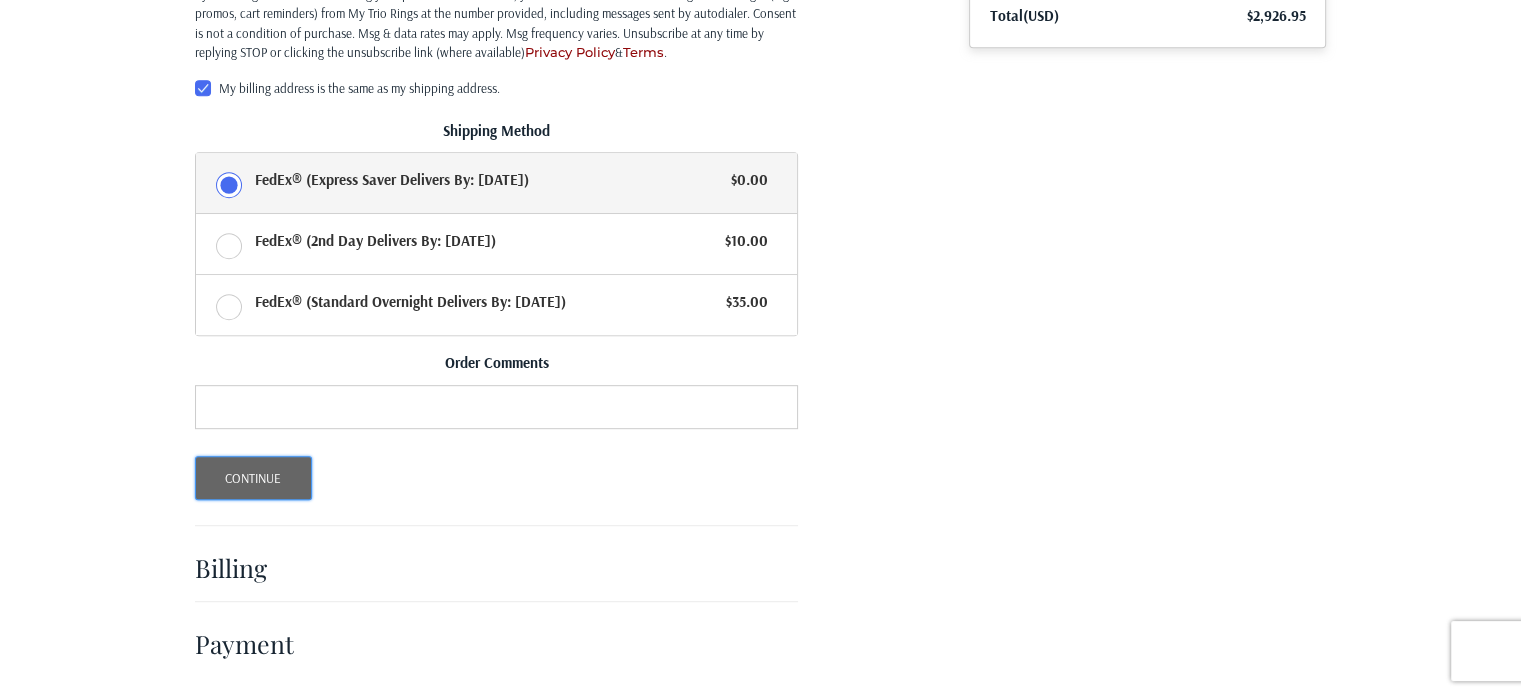 click on "Continue" at bounding box center [253, 478] 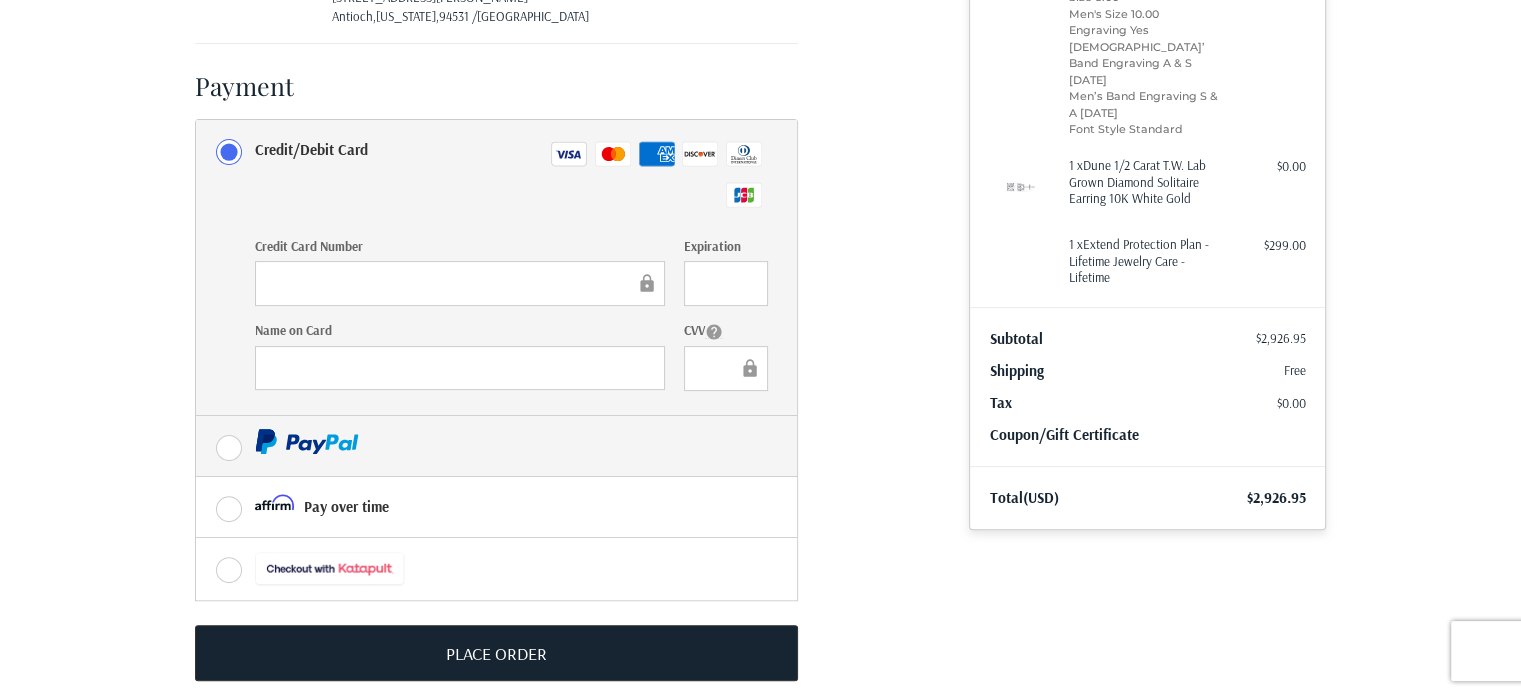 scroll, scrollTop: 502, scrollLeft: 0, axis: vertical 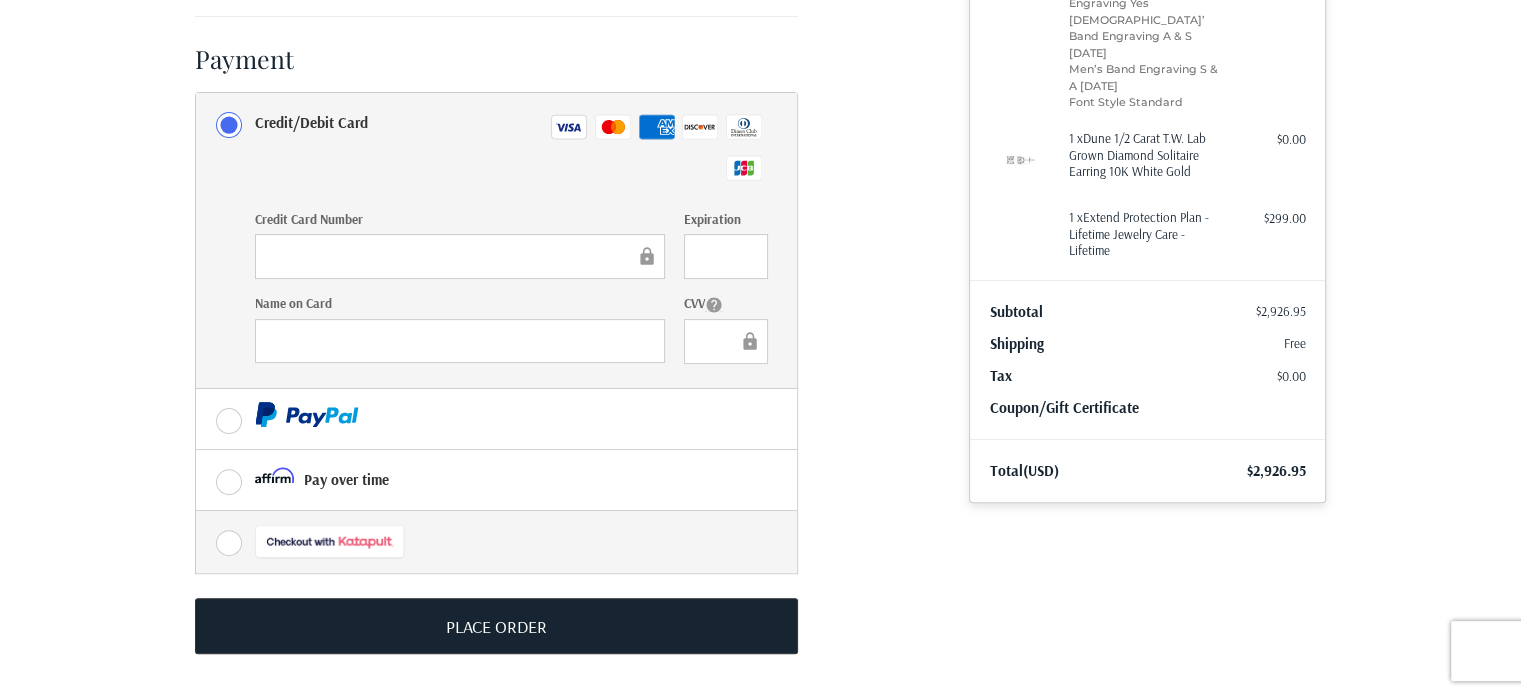 click at bounding box center [330, 542] 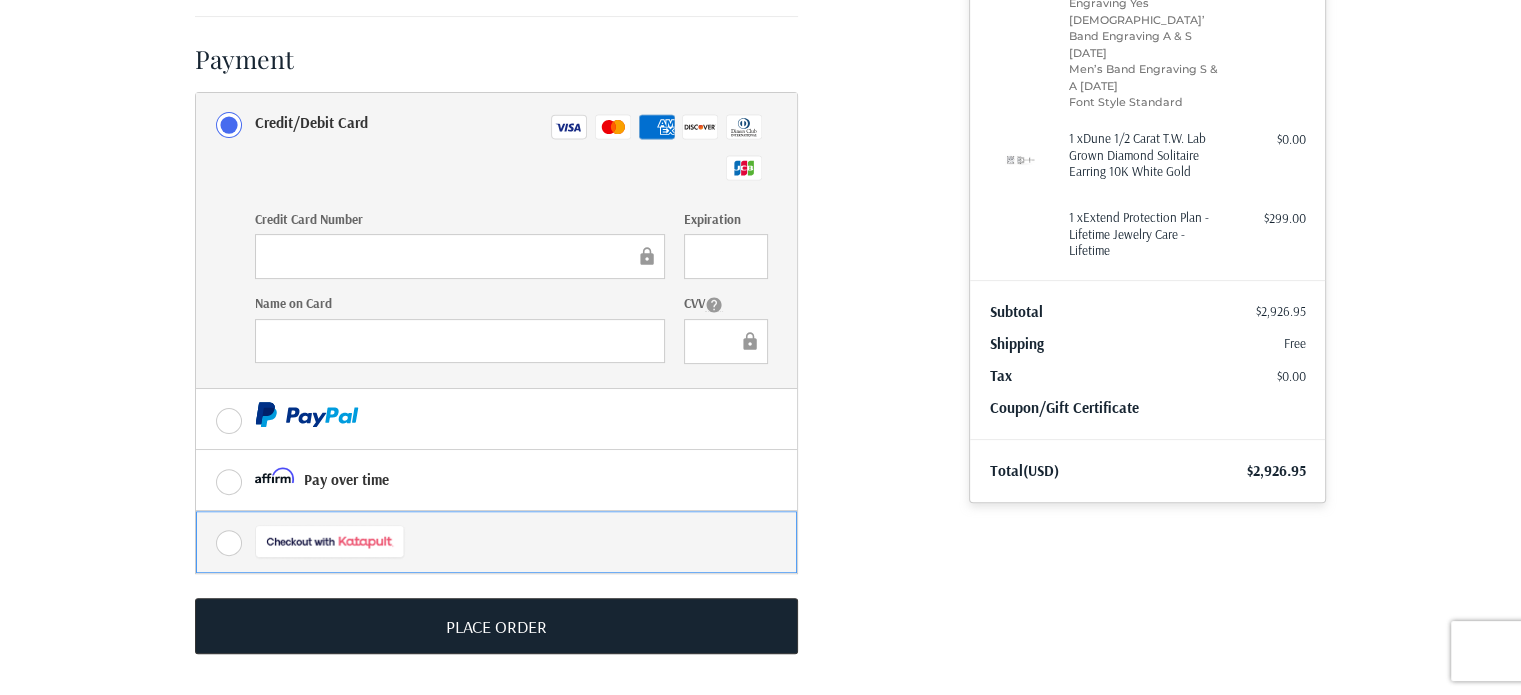 radio on "true" 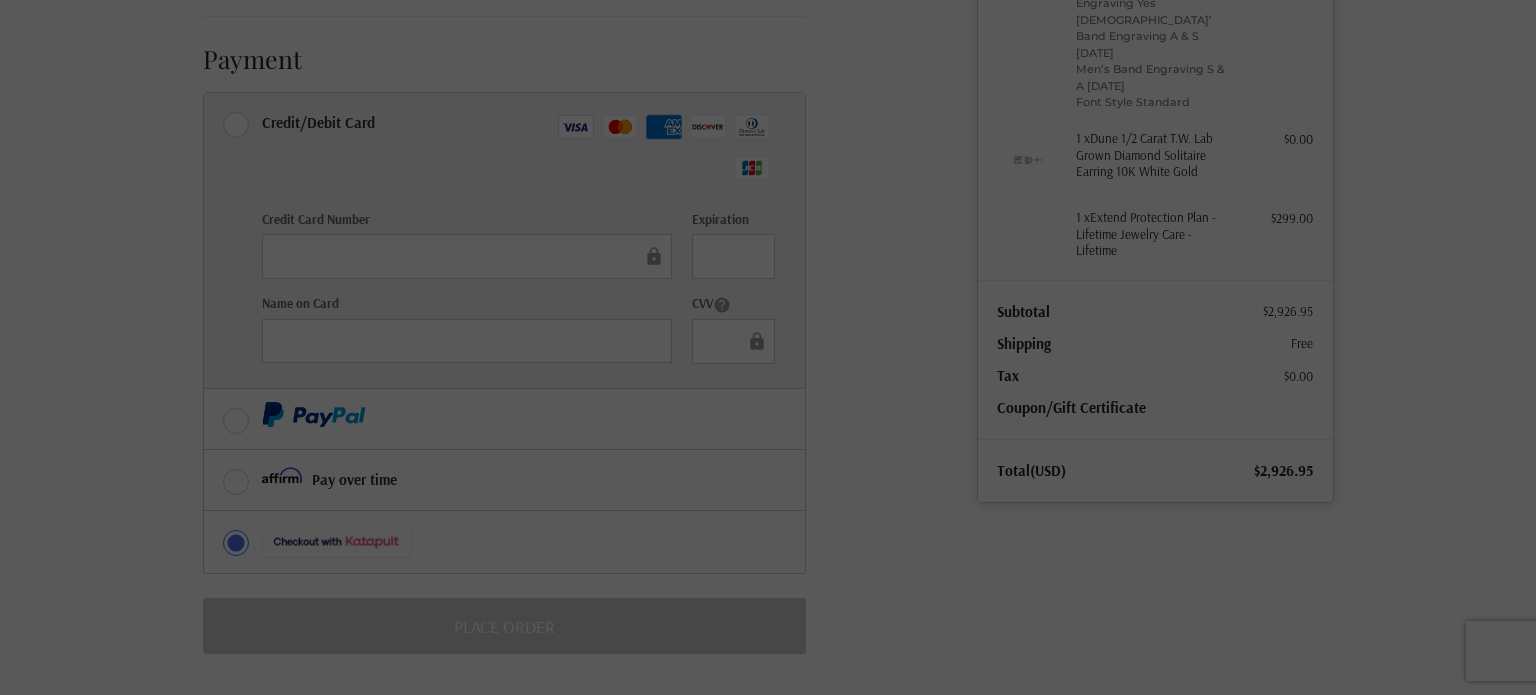 radio on "true" 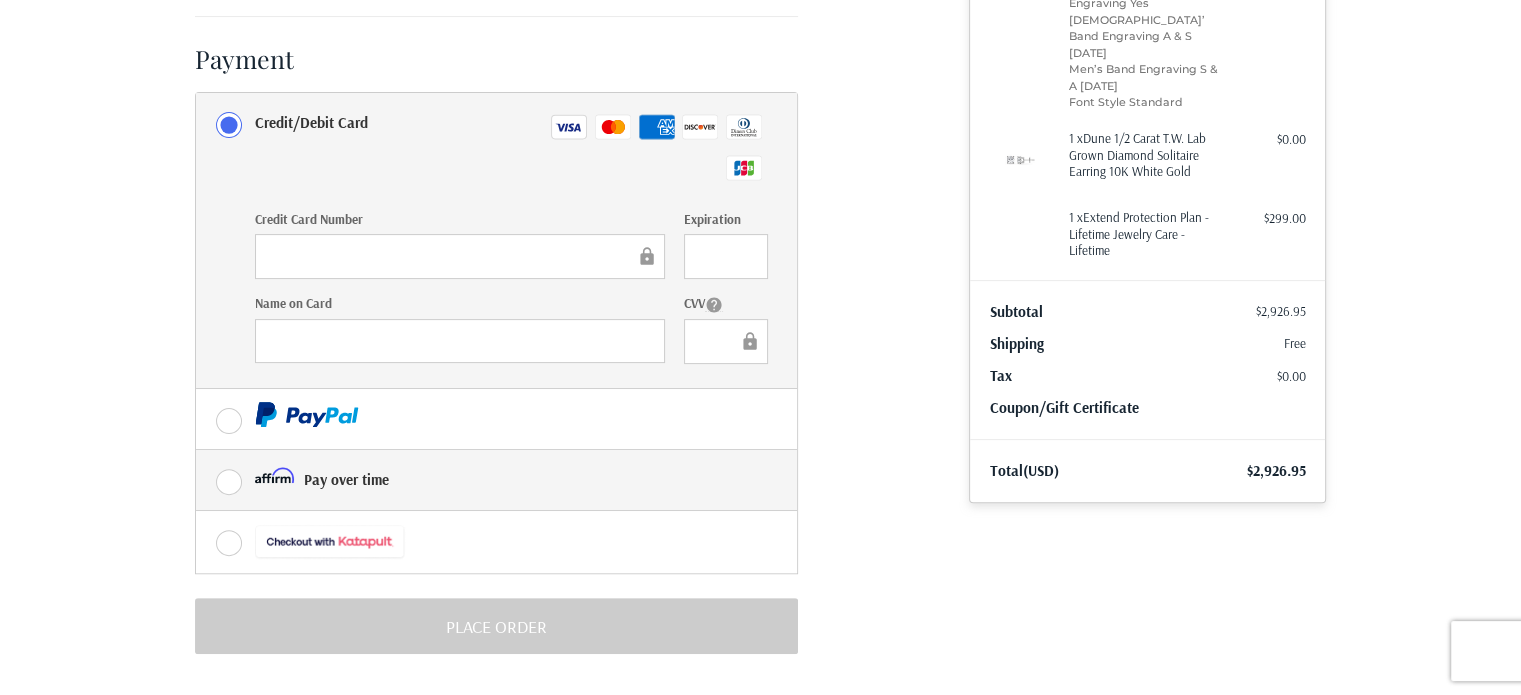 click on "Pay over time" at bounding box center (346, 479) 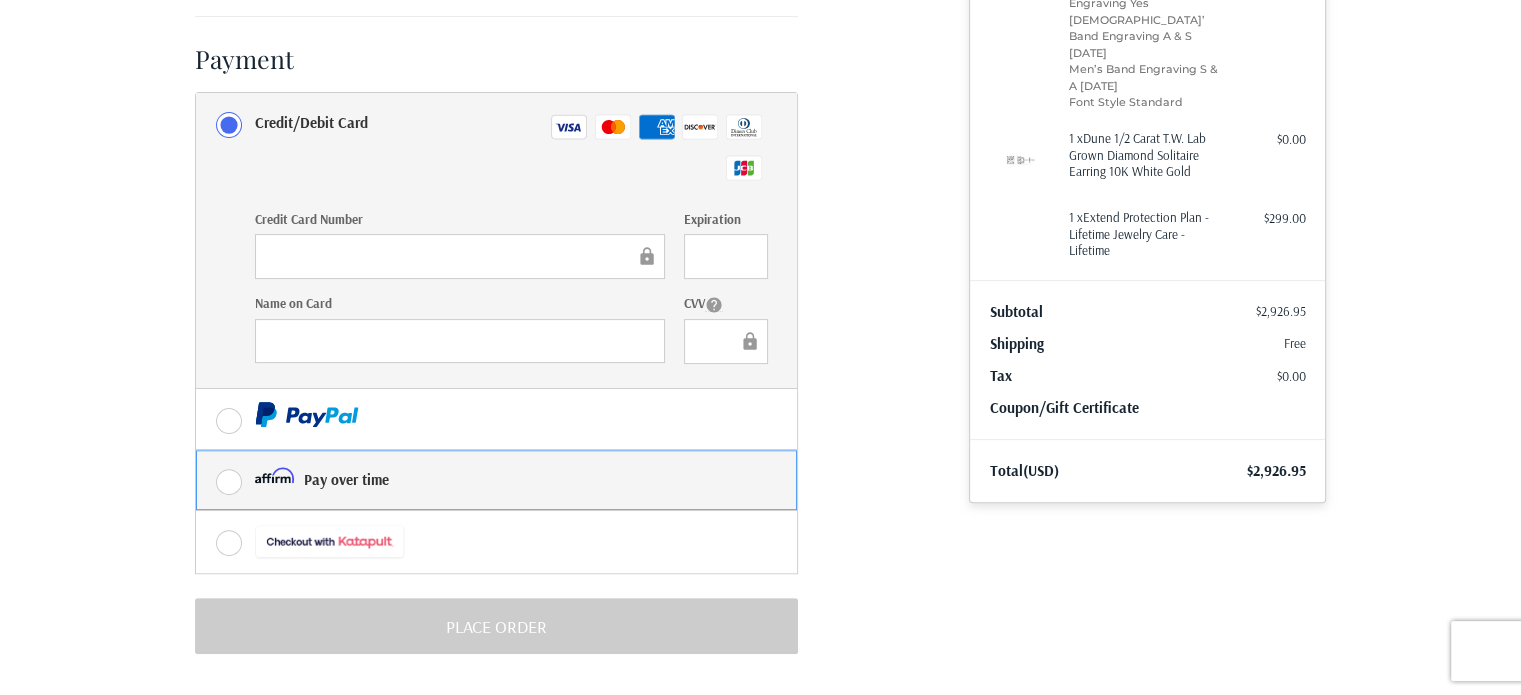click on "Pay over time" at bounding box center (196, 450) 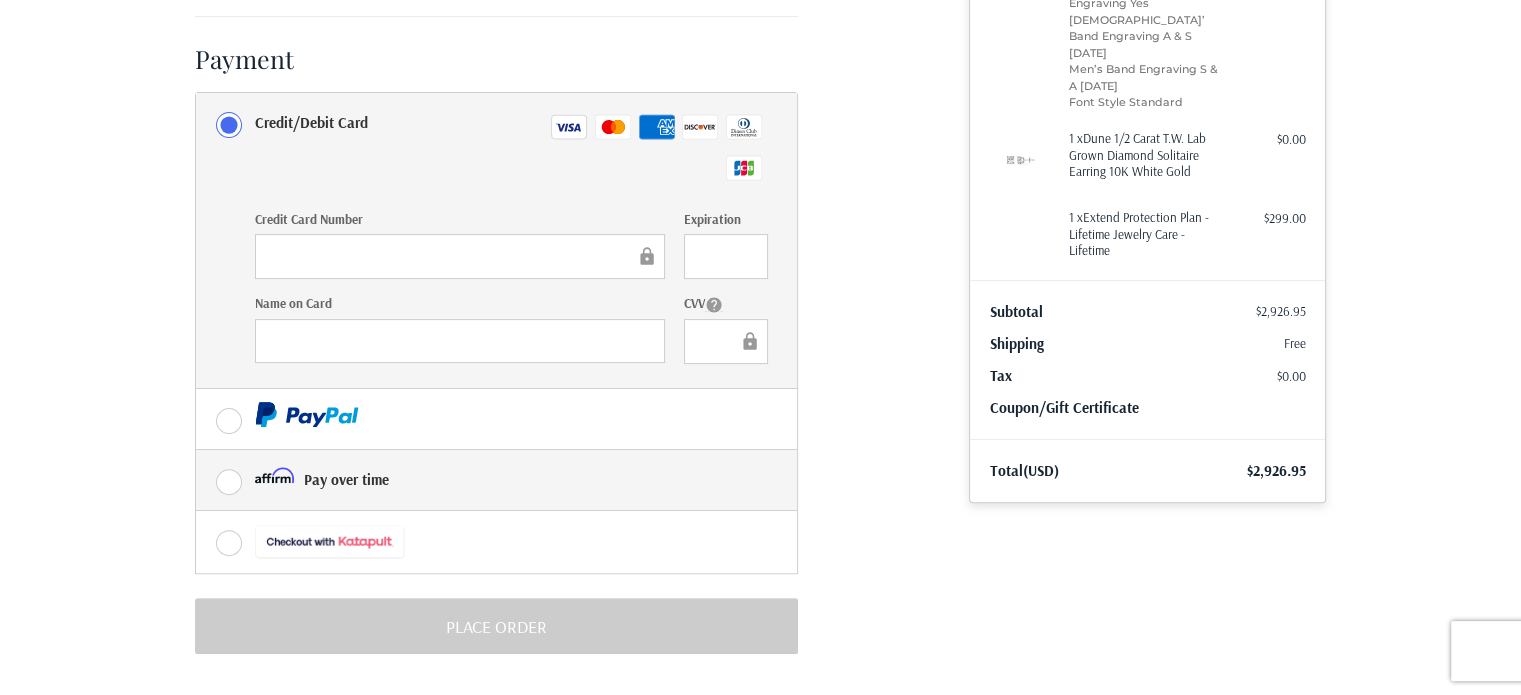 radio on "true" 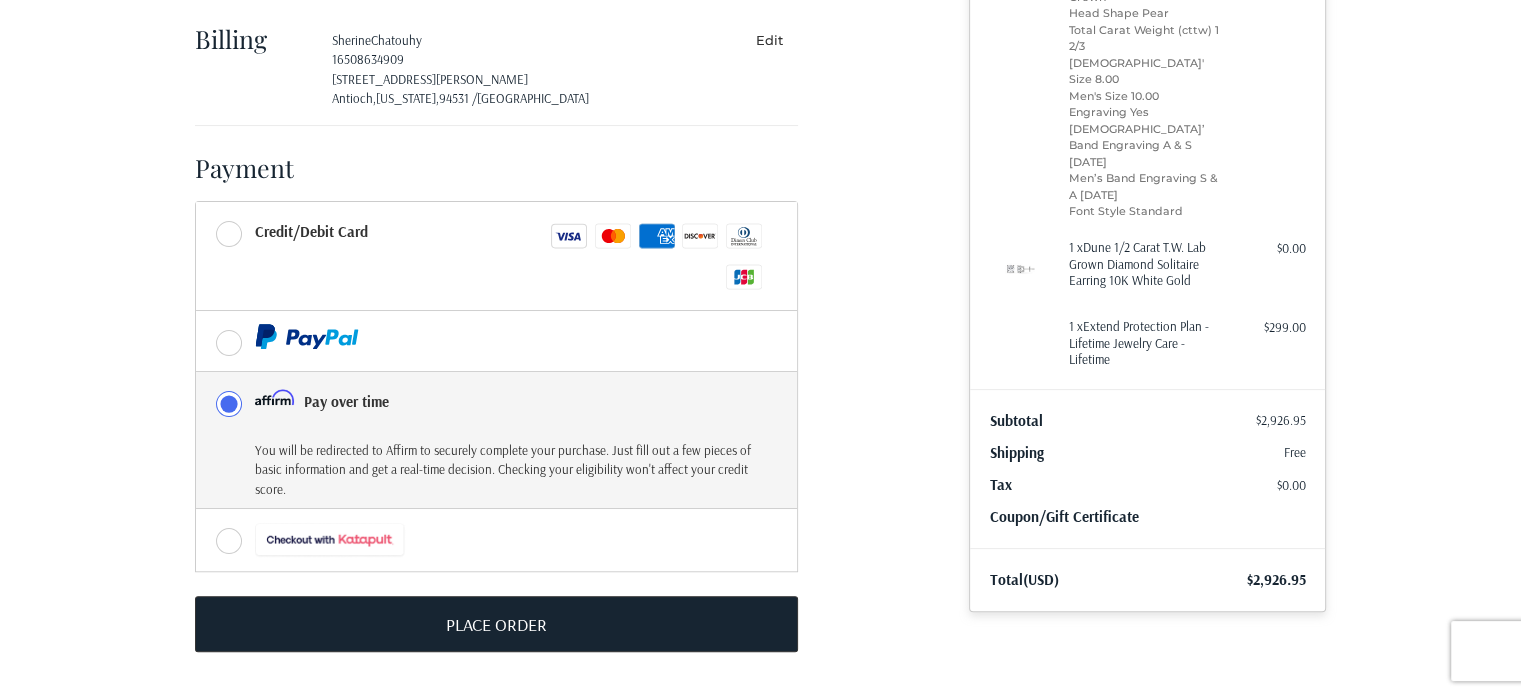 scroll, scrollTop: 391, scrollLeft: 0, axis: vertical 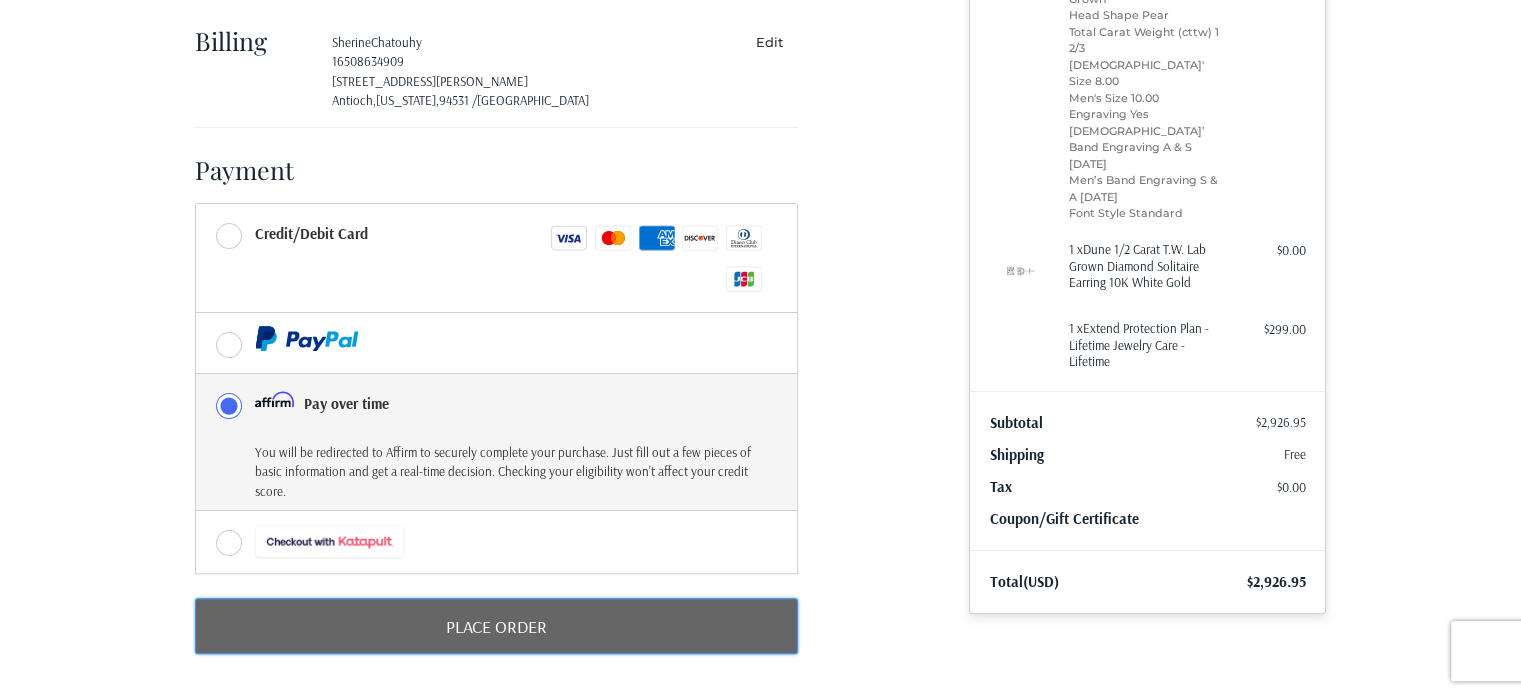 click on "Place Order" at bounding box center (496, 626) 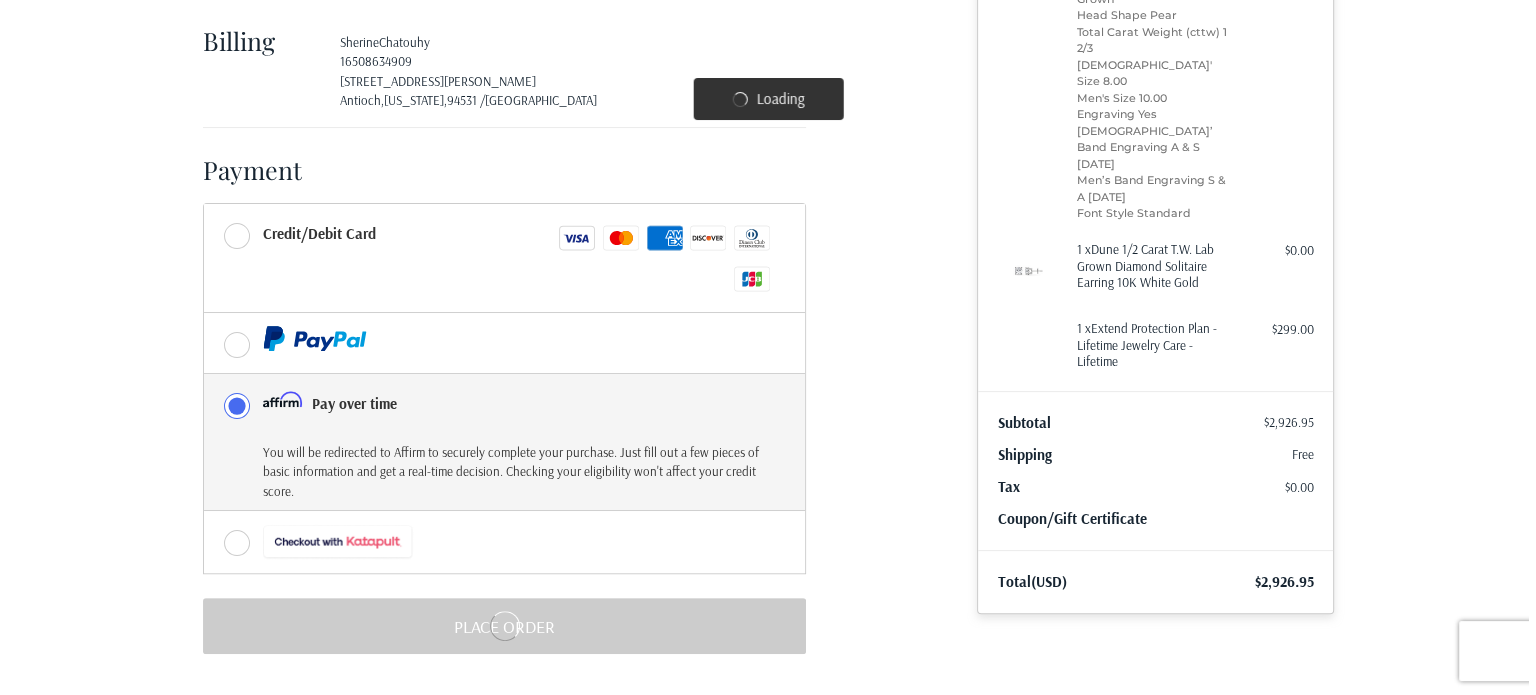 scroll, scrollTop: 0, scrollLeft: 0, axis: both 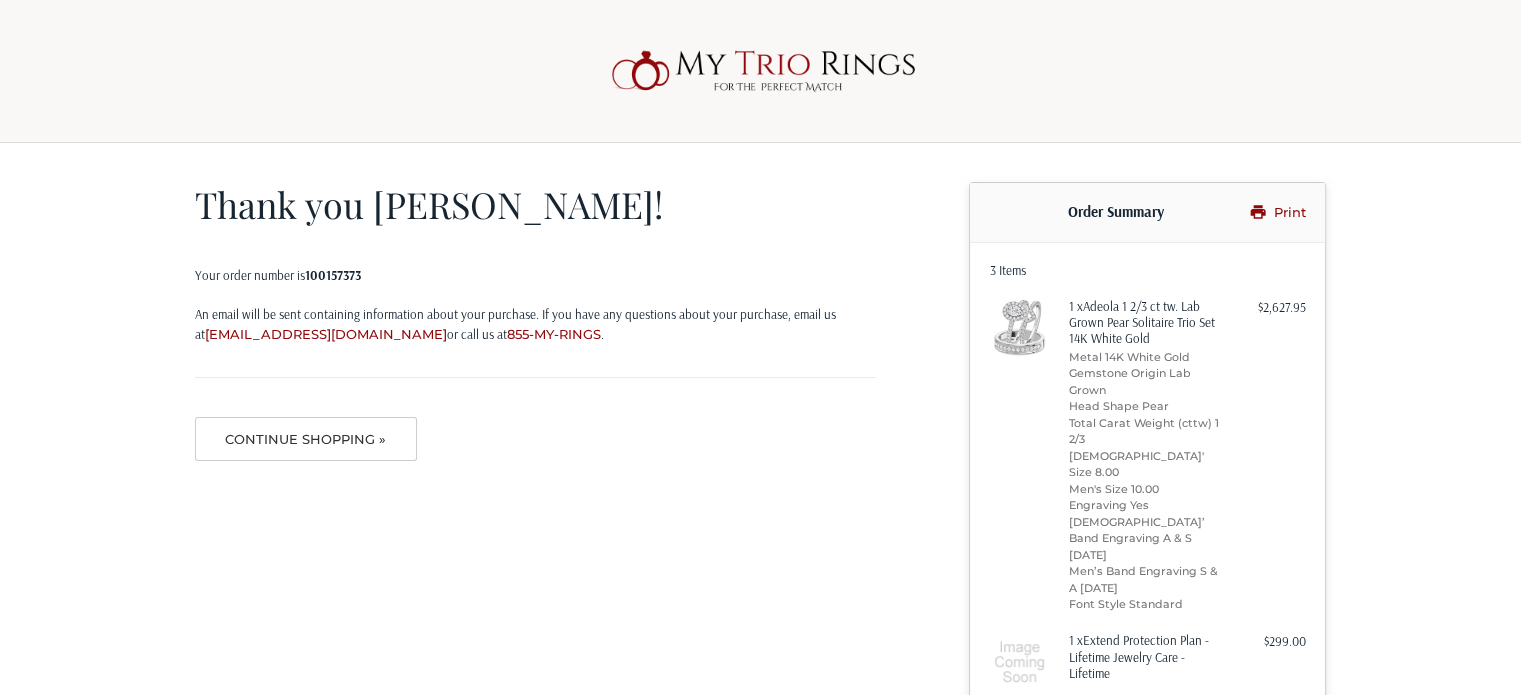 click on "Continue Shopping »" at bounding box center [535, 449] 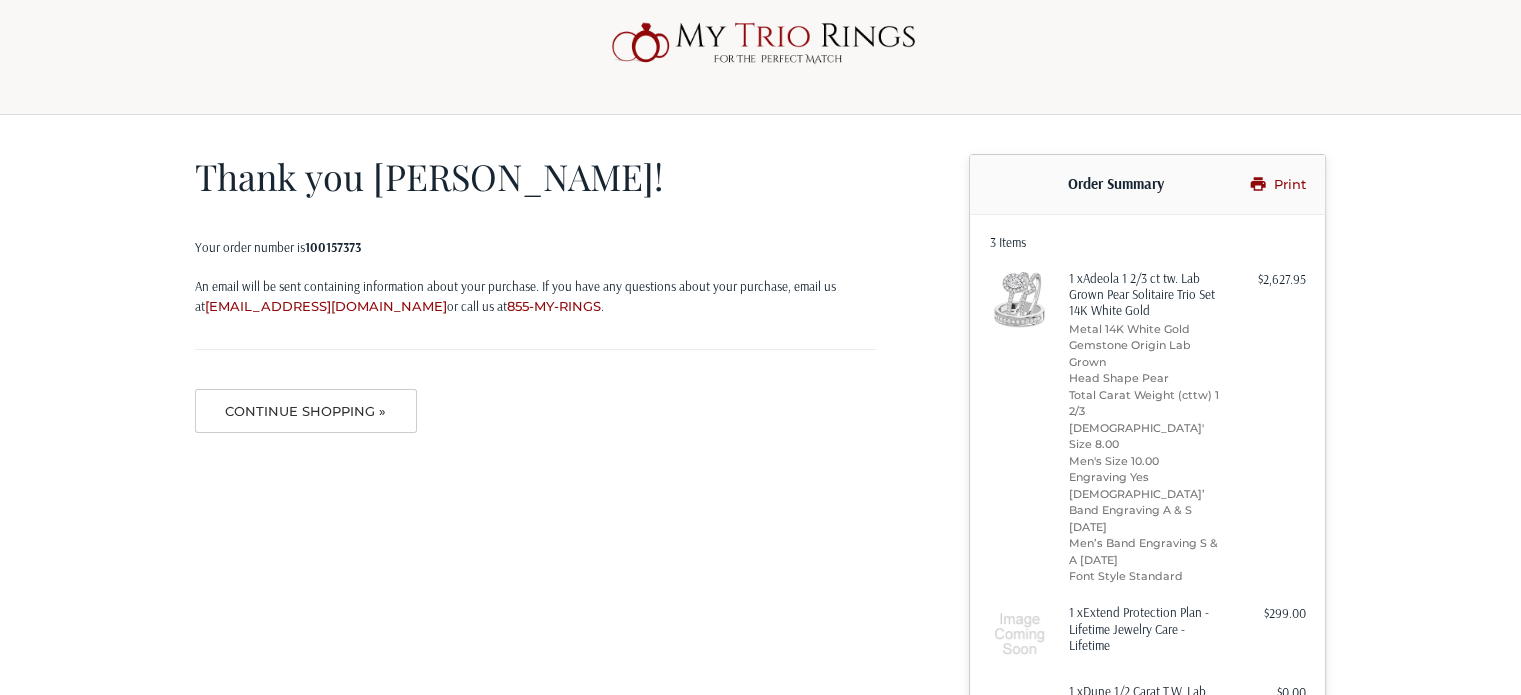 scroll, scrollTop: 0, scrollLeft: 0, axis: both 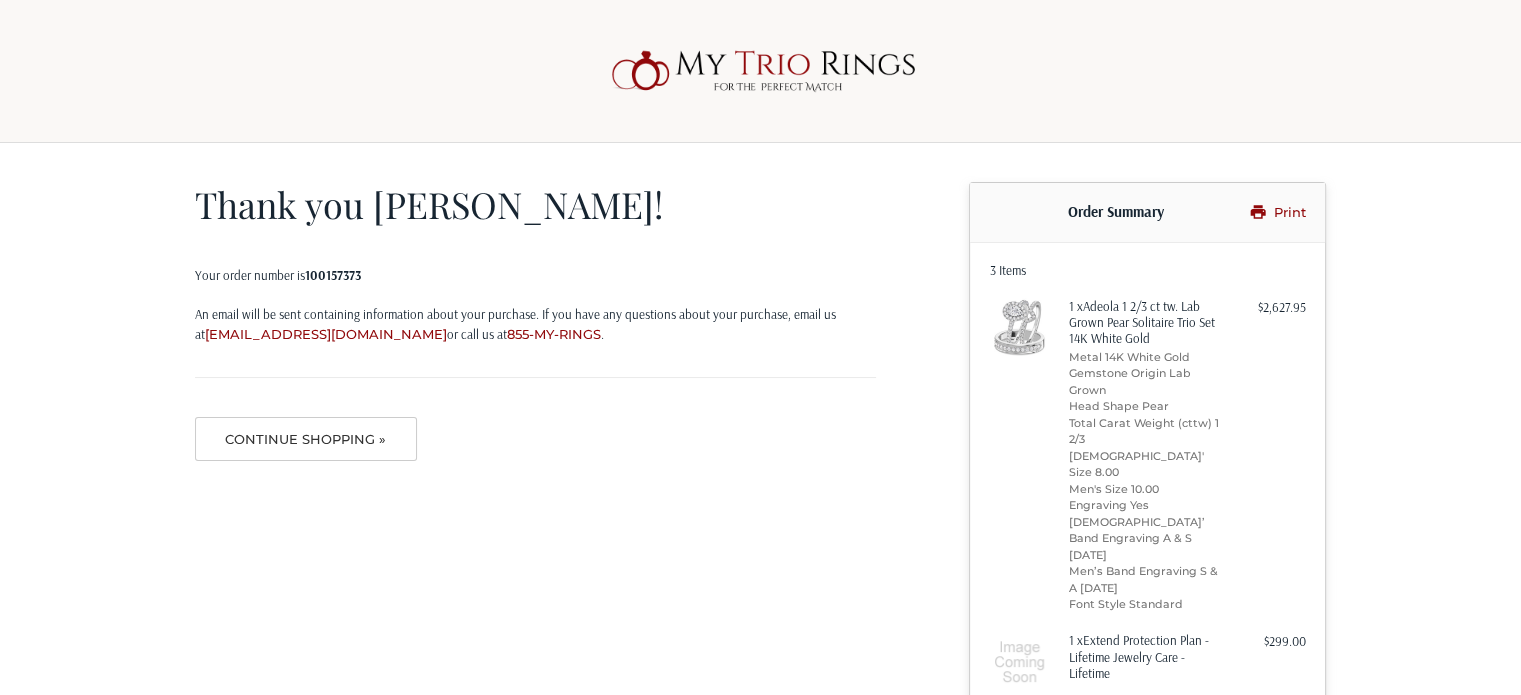 click on "[EMAIL_ADDRESS][DOMAIN_NAME]" at bounding box center [326, 334] 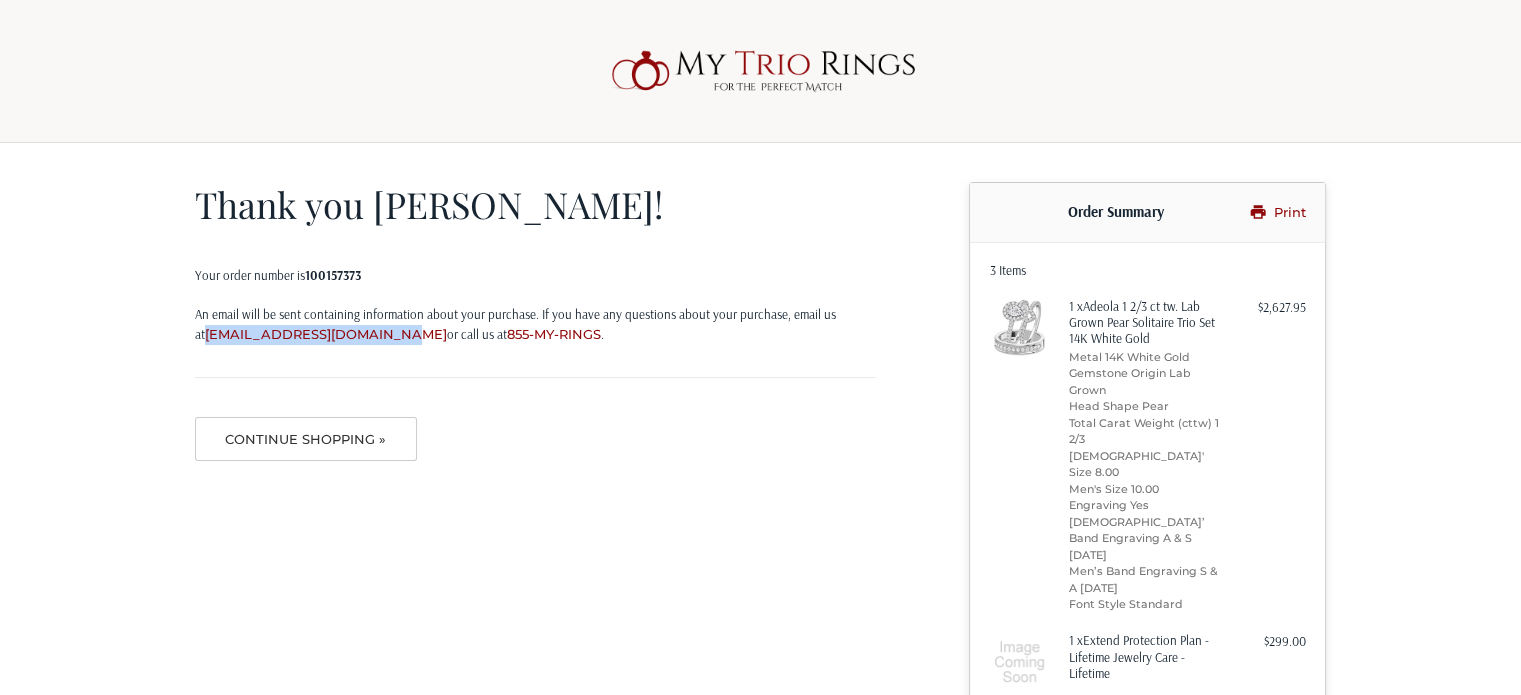drag, startPoint x: 174, startPoint y: 344, endPoint x: 376, endPoint y: 356, distance: 202.35612 